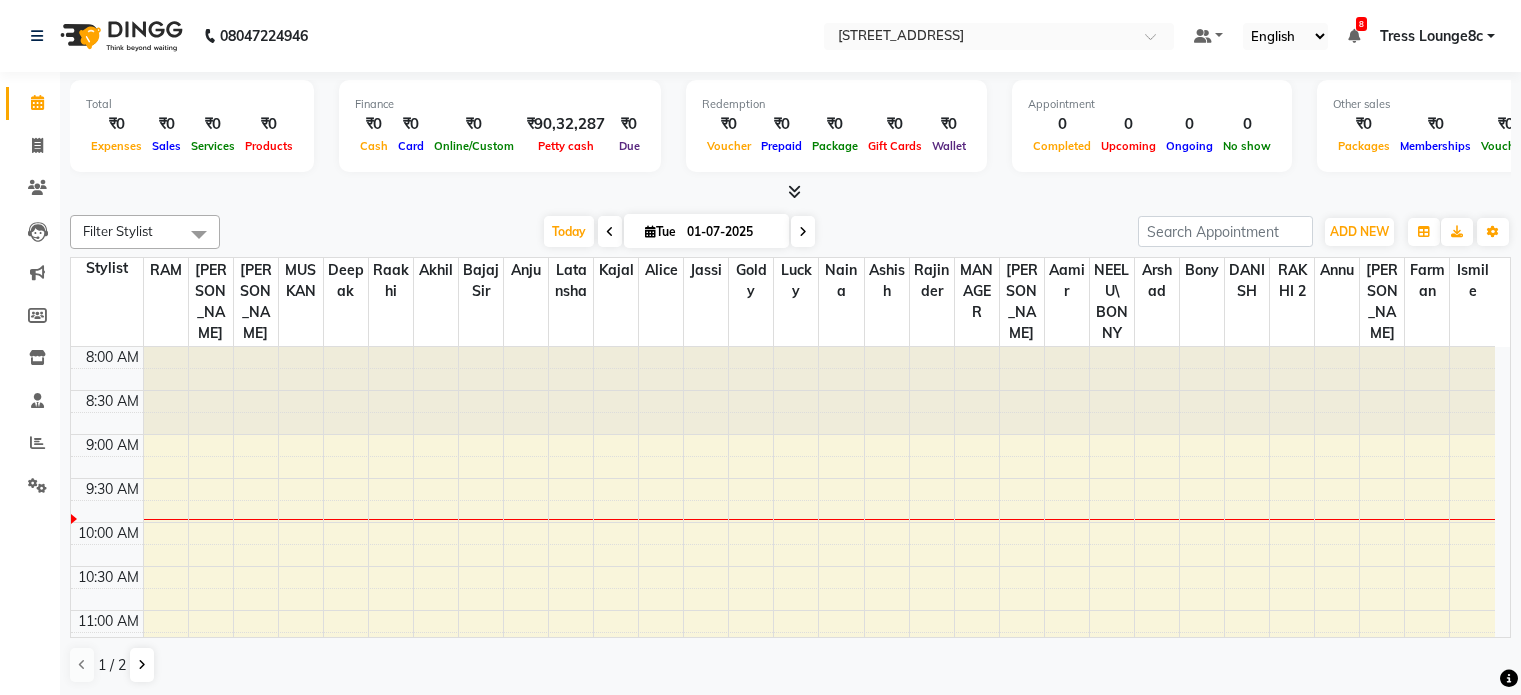 scroll, scrollTop: 0, scrollLeft: 0, axis: both 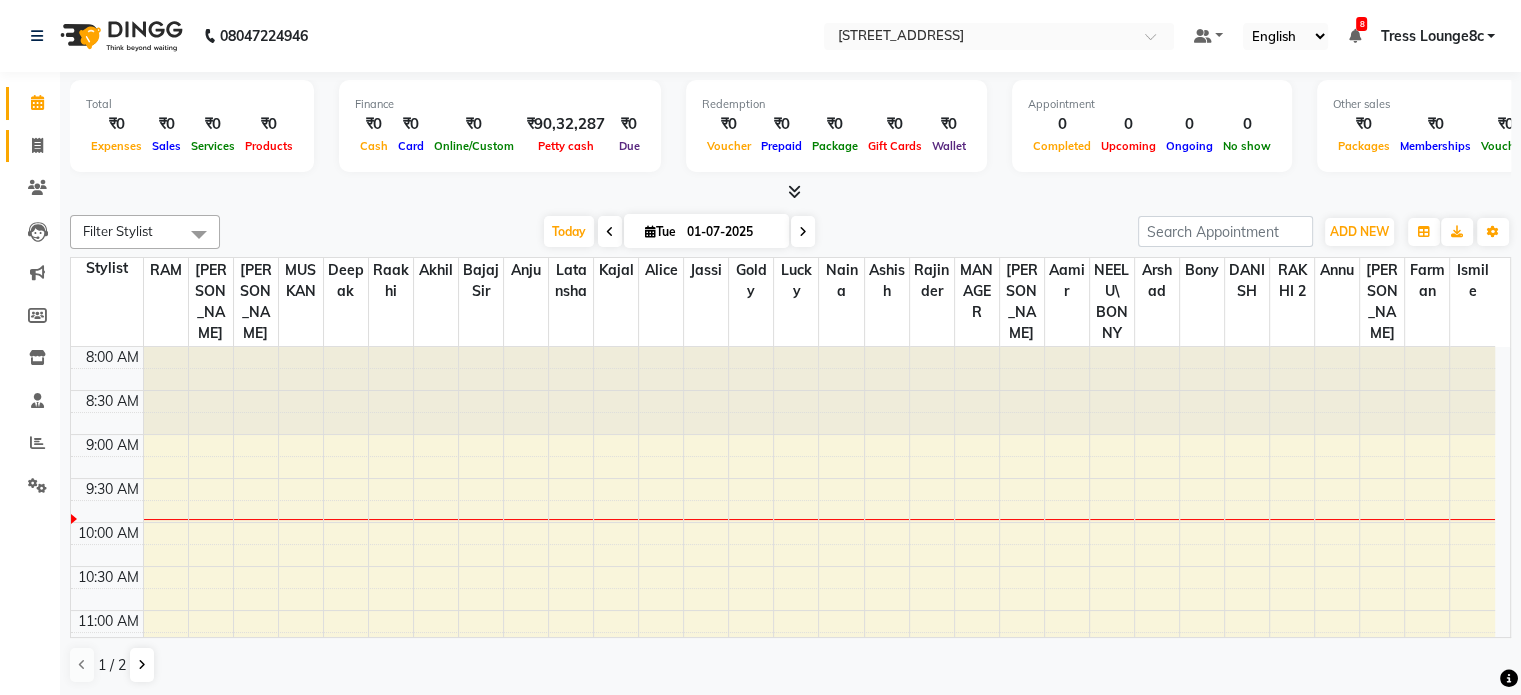click 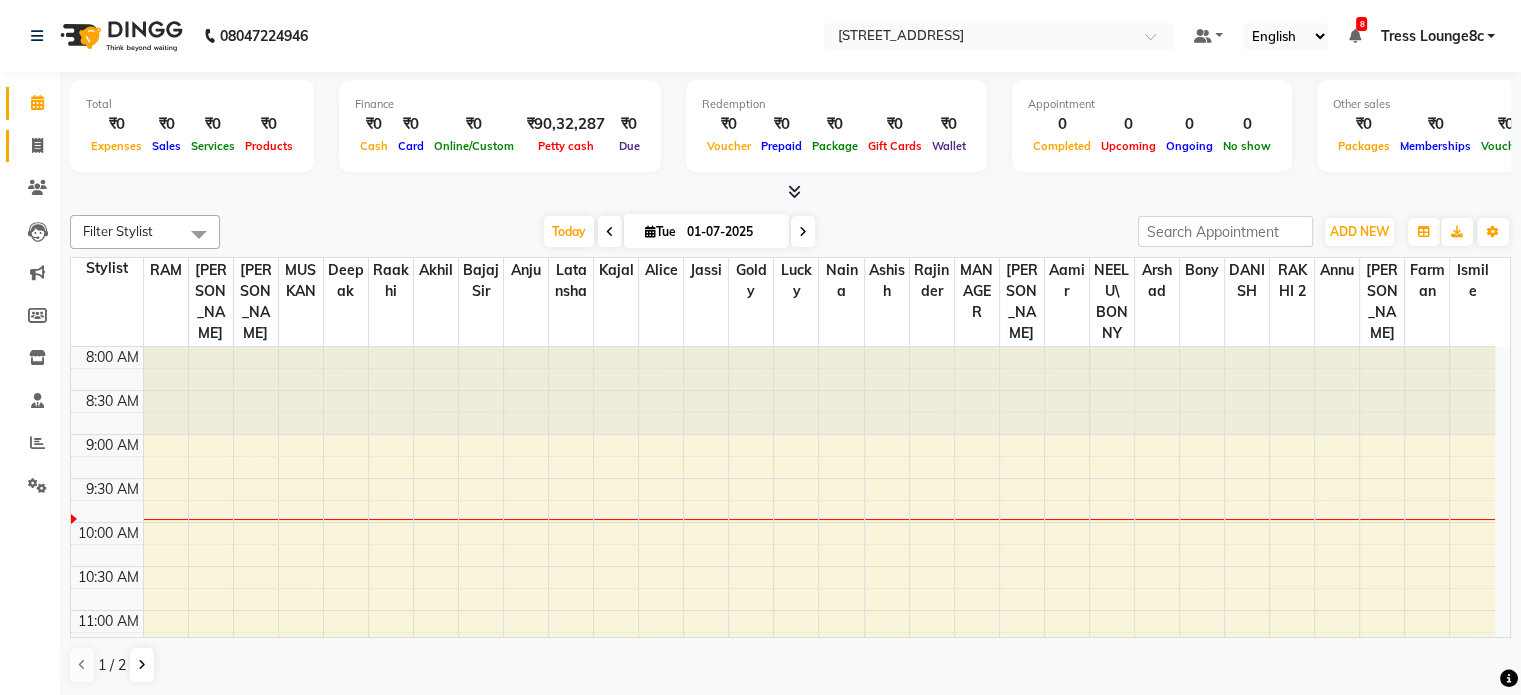 select on "service" 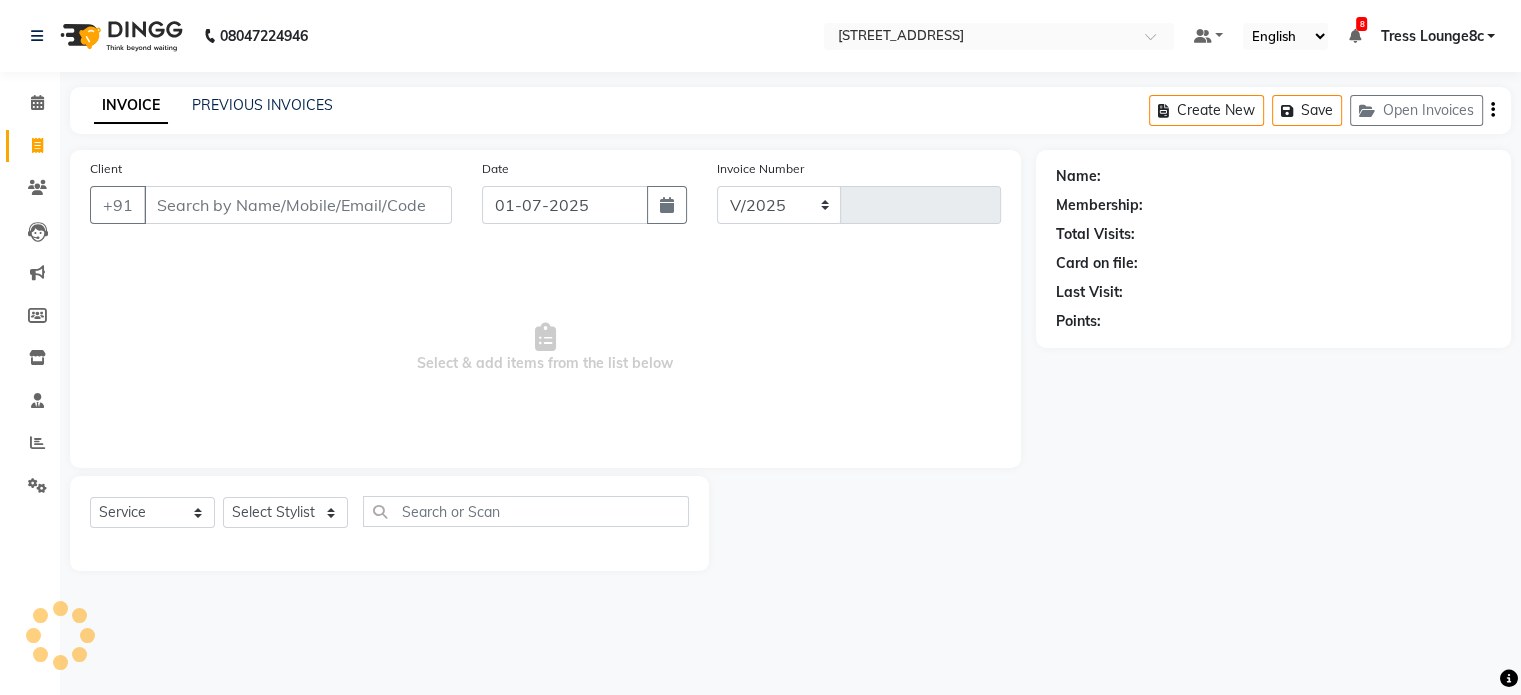 select on "5703" 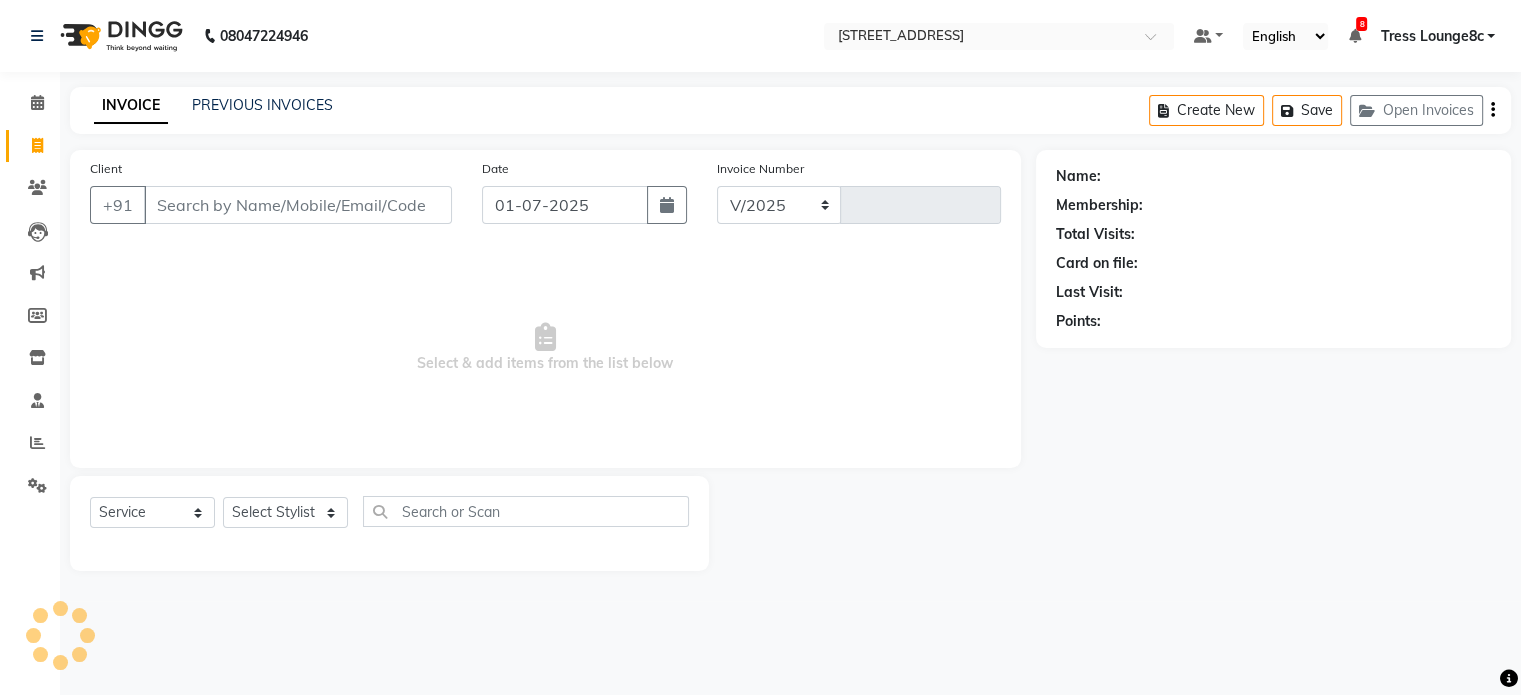 type on "1378" 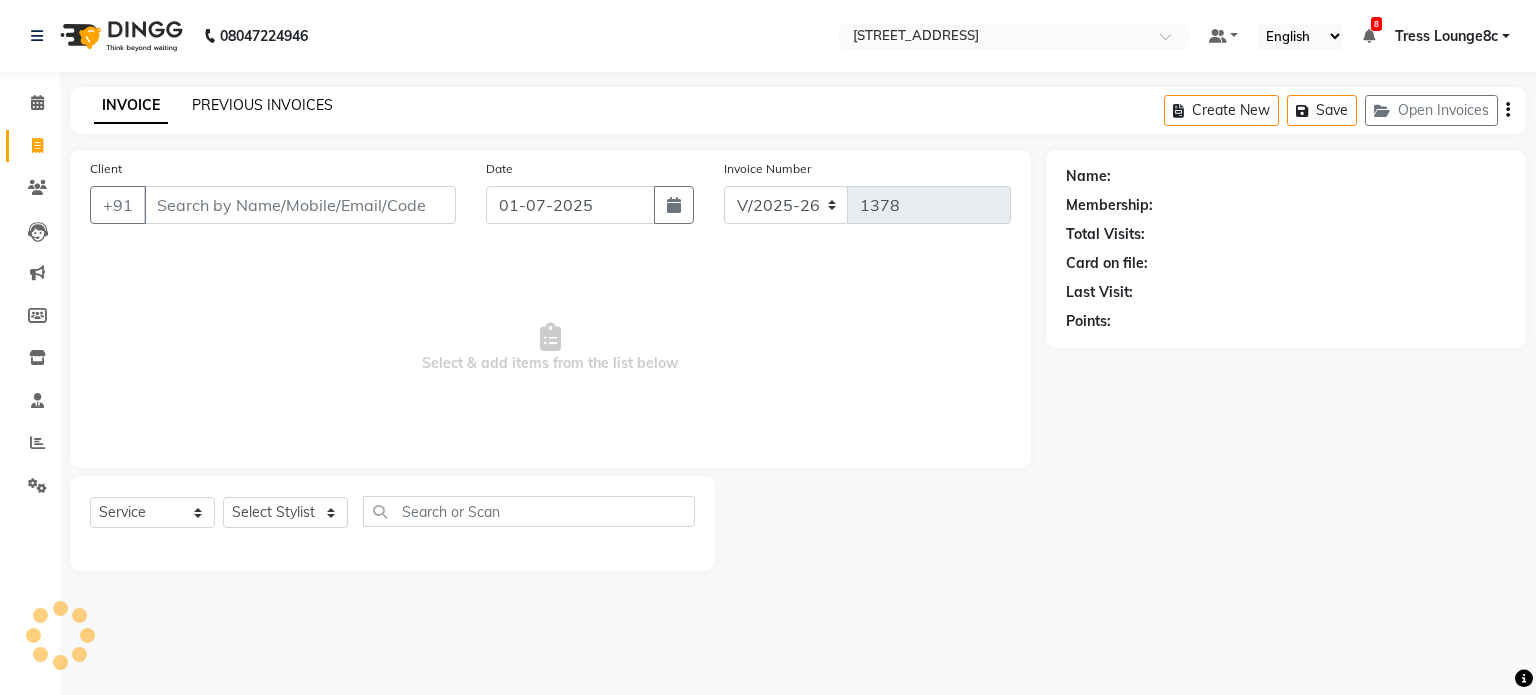 click on "PREVIOUS INVOICES" 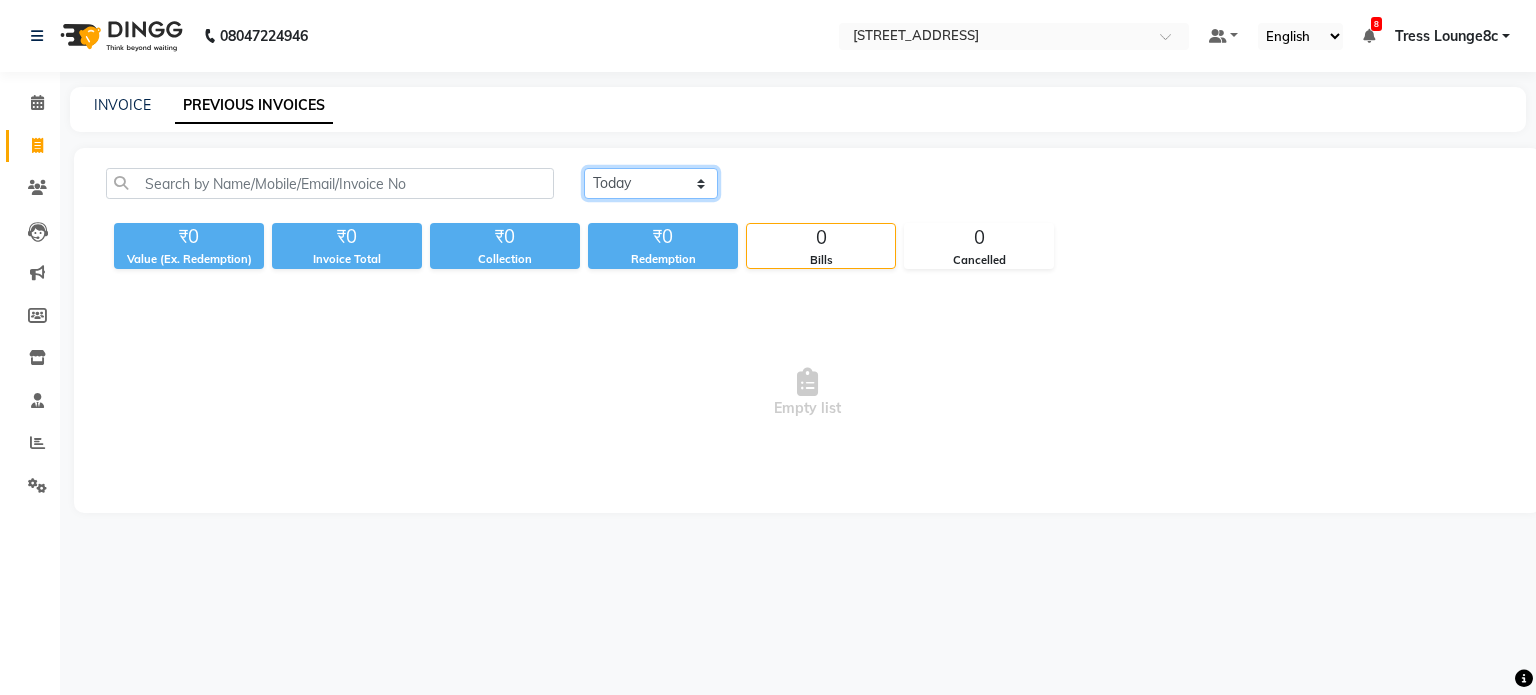 click on "Today Yesterday Custom Range" 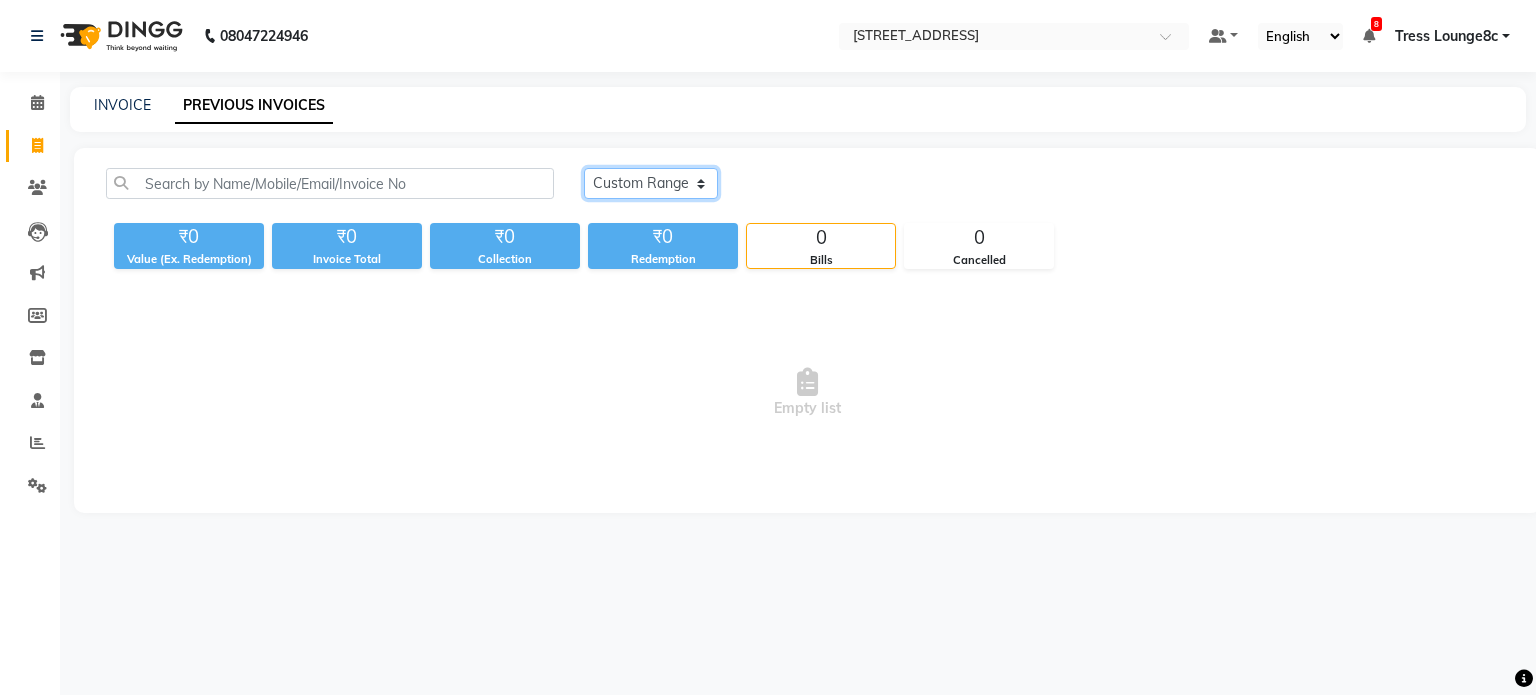 click on "Today Yesterday Custom Range" 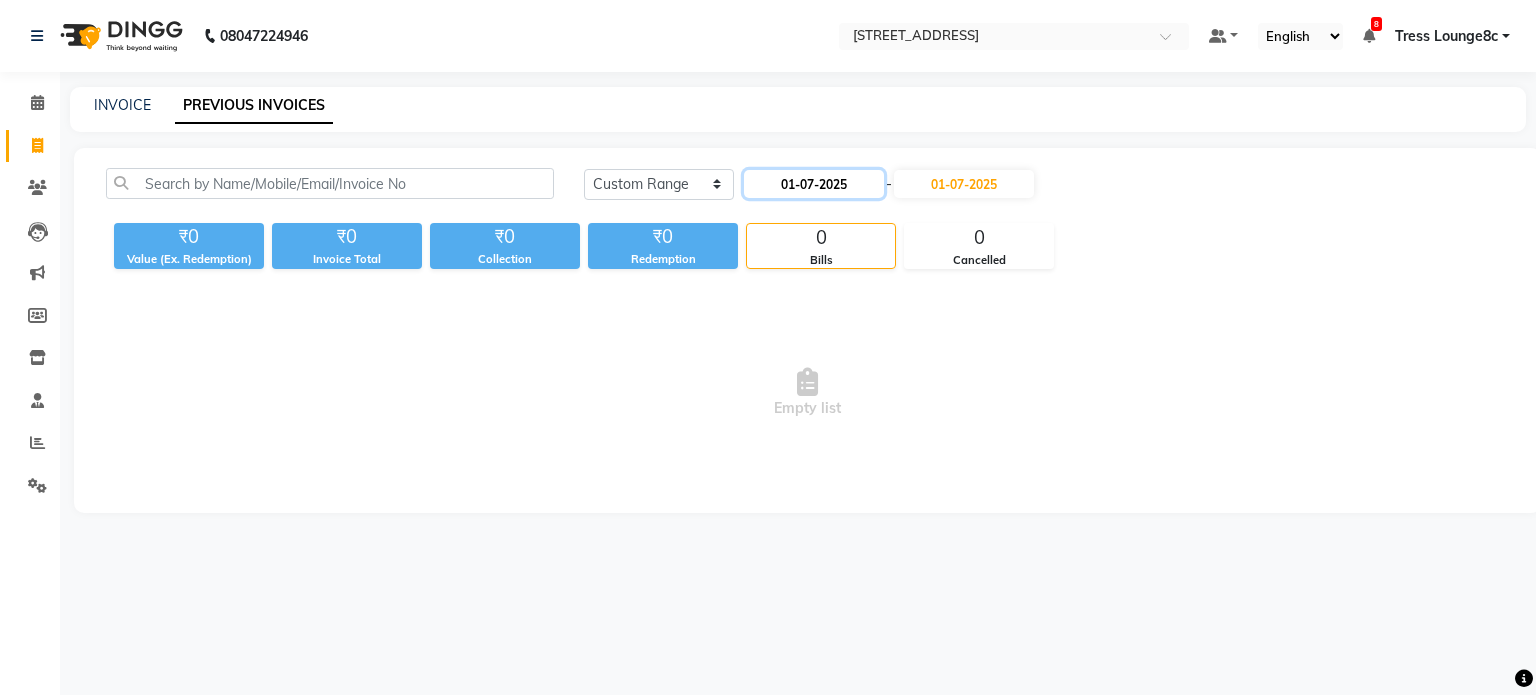 click on "01-07-2025" 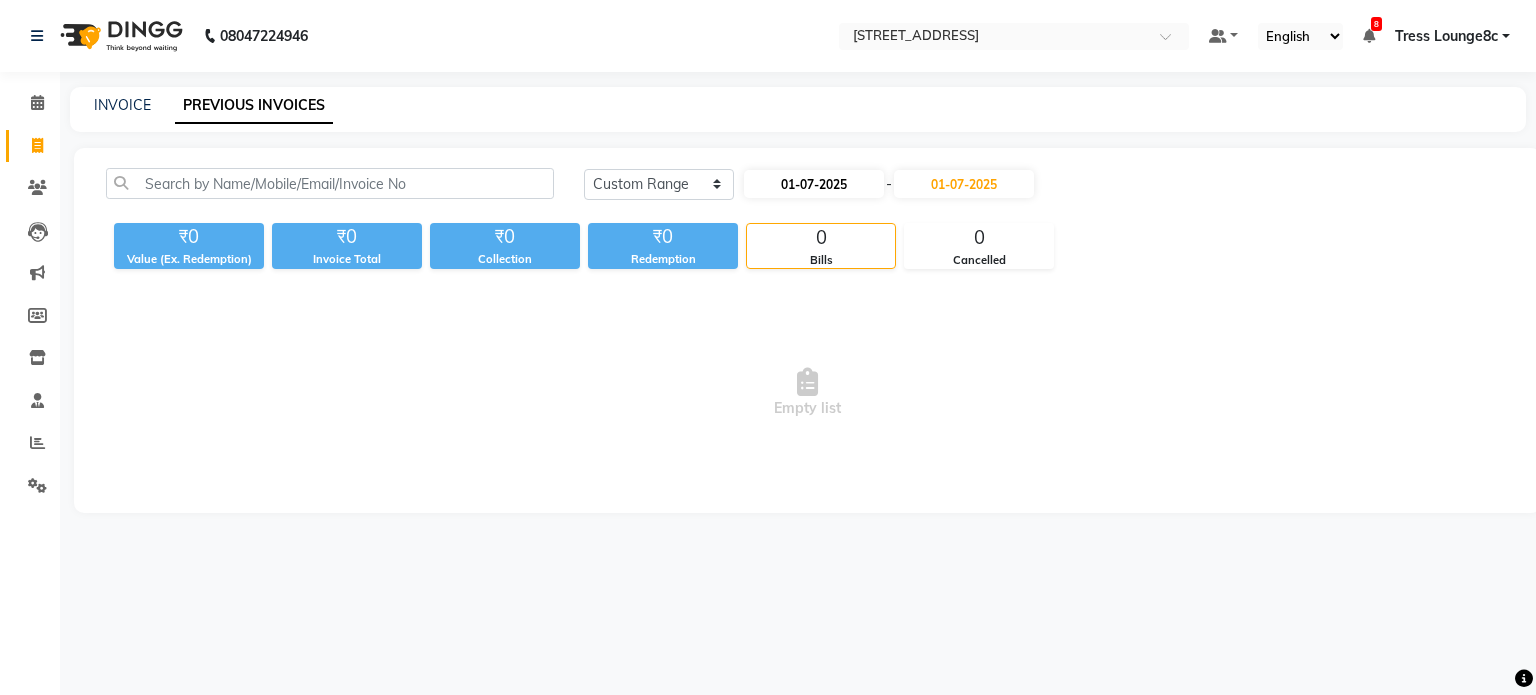 select on "7" 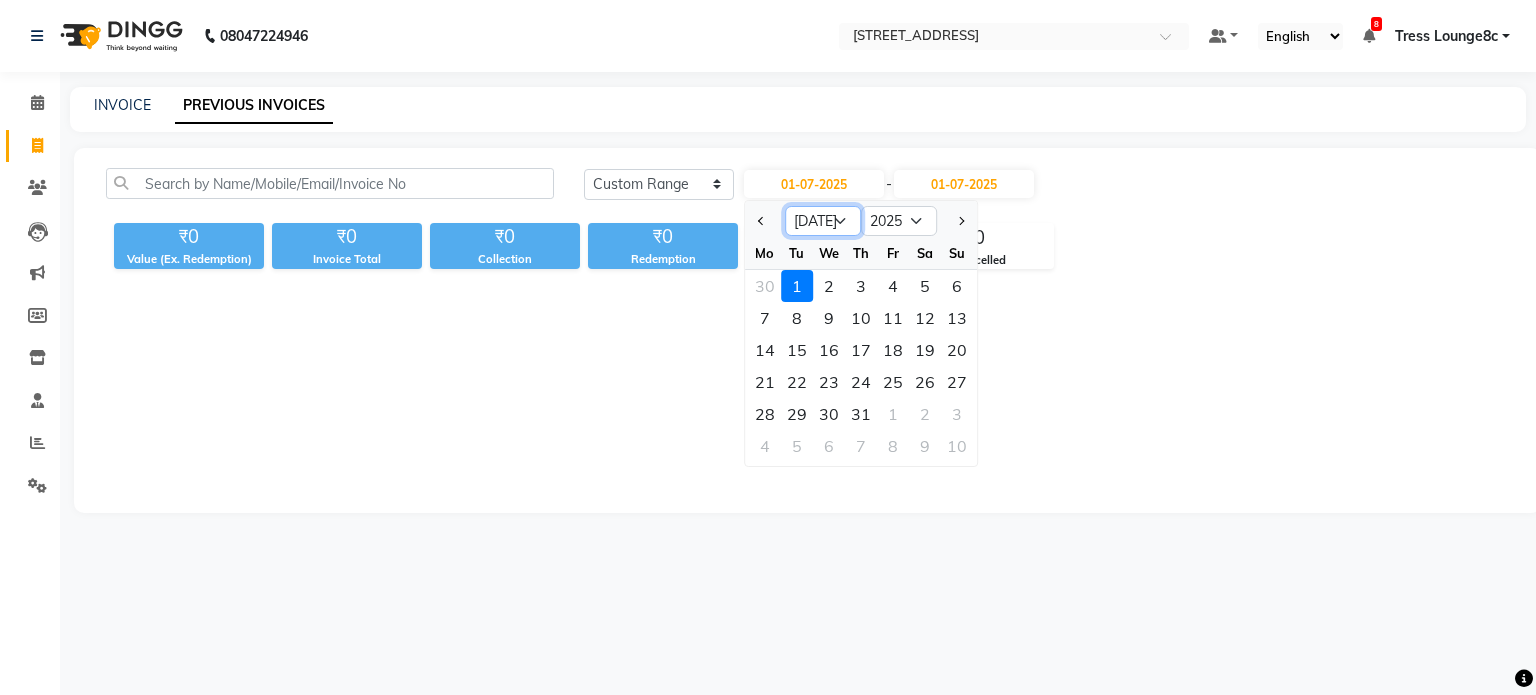 click on "Jan Feb Mar Apr May Jun Jul Aug Sep Oct Nov Dec" 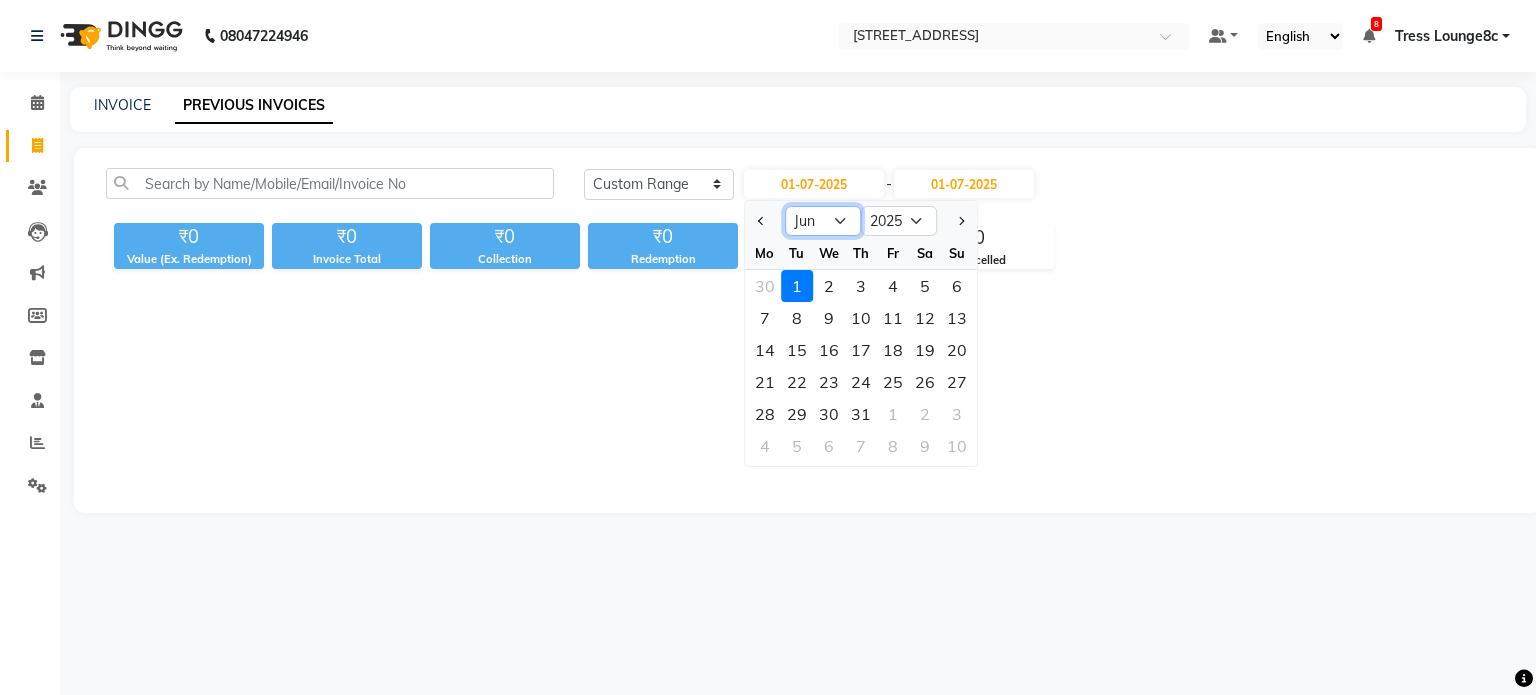 click on "Jan Feb Mar Apr May Jun Jul Aug Sep Oct Nov Dec" 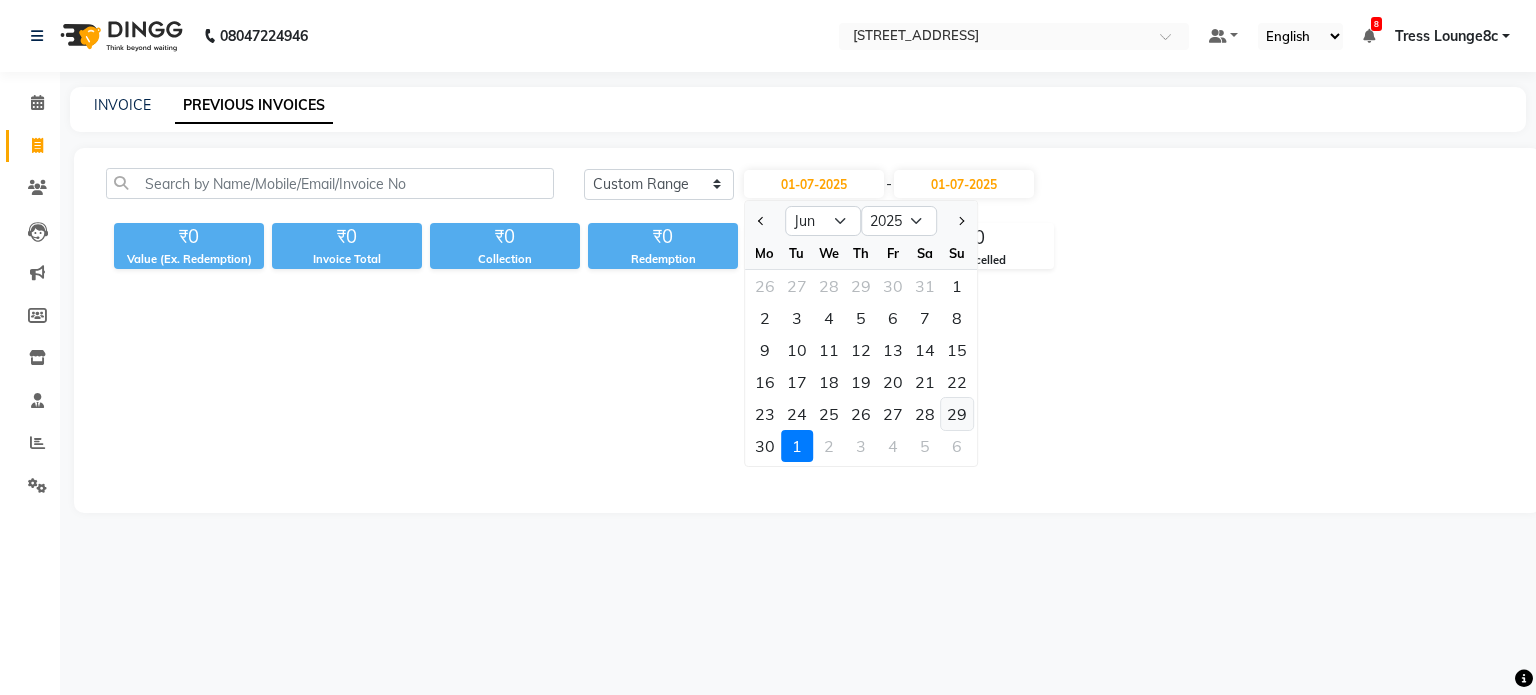 click on "29" 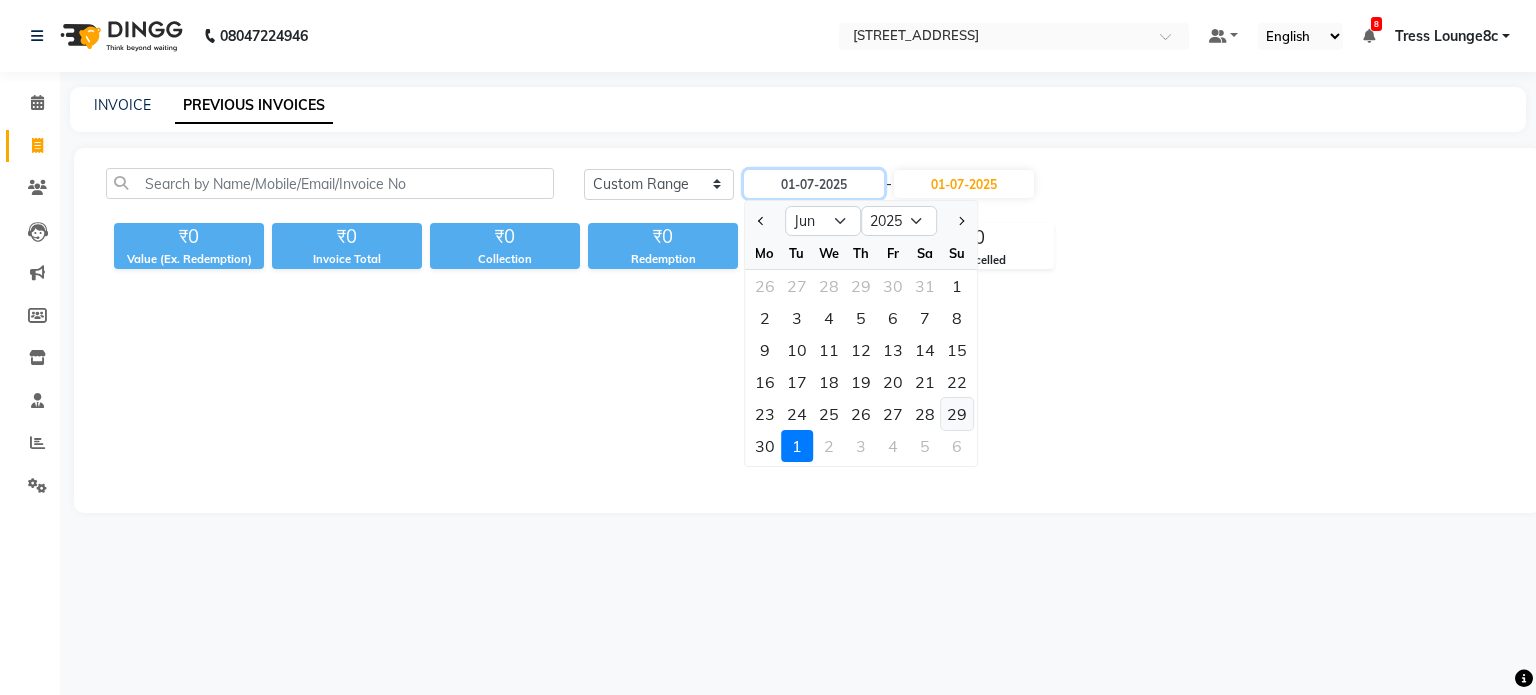 type on "29-06-2025" 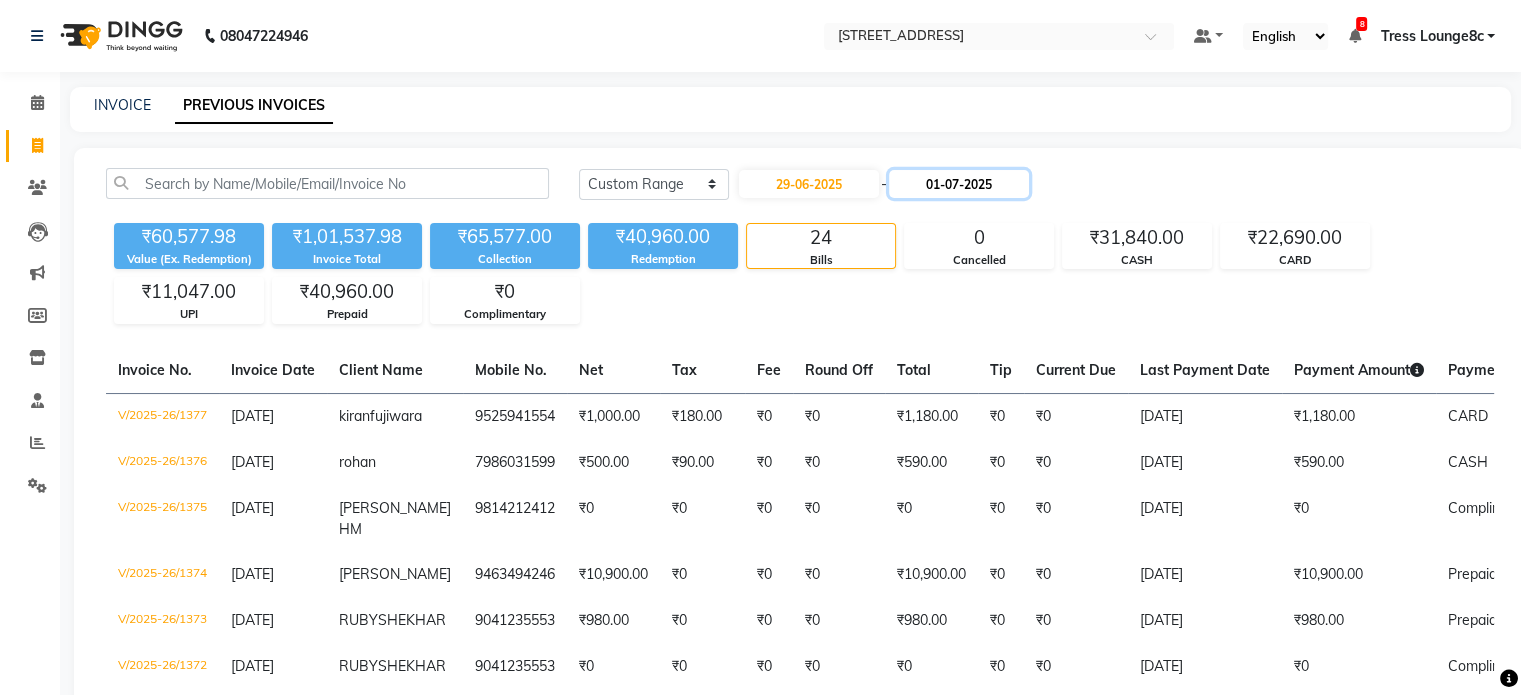 click on "01-07-2025" 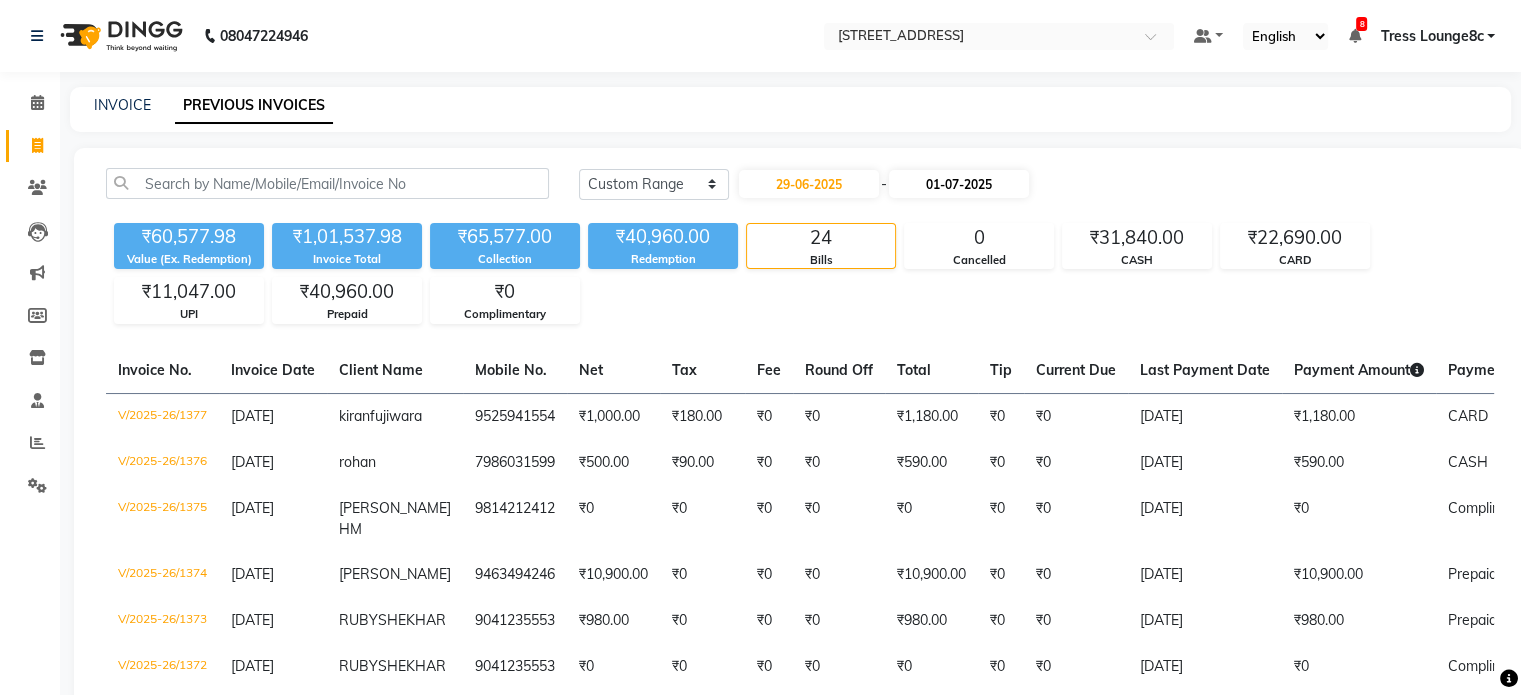 select on "7" 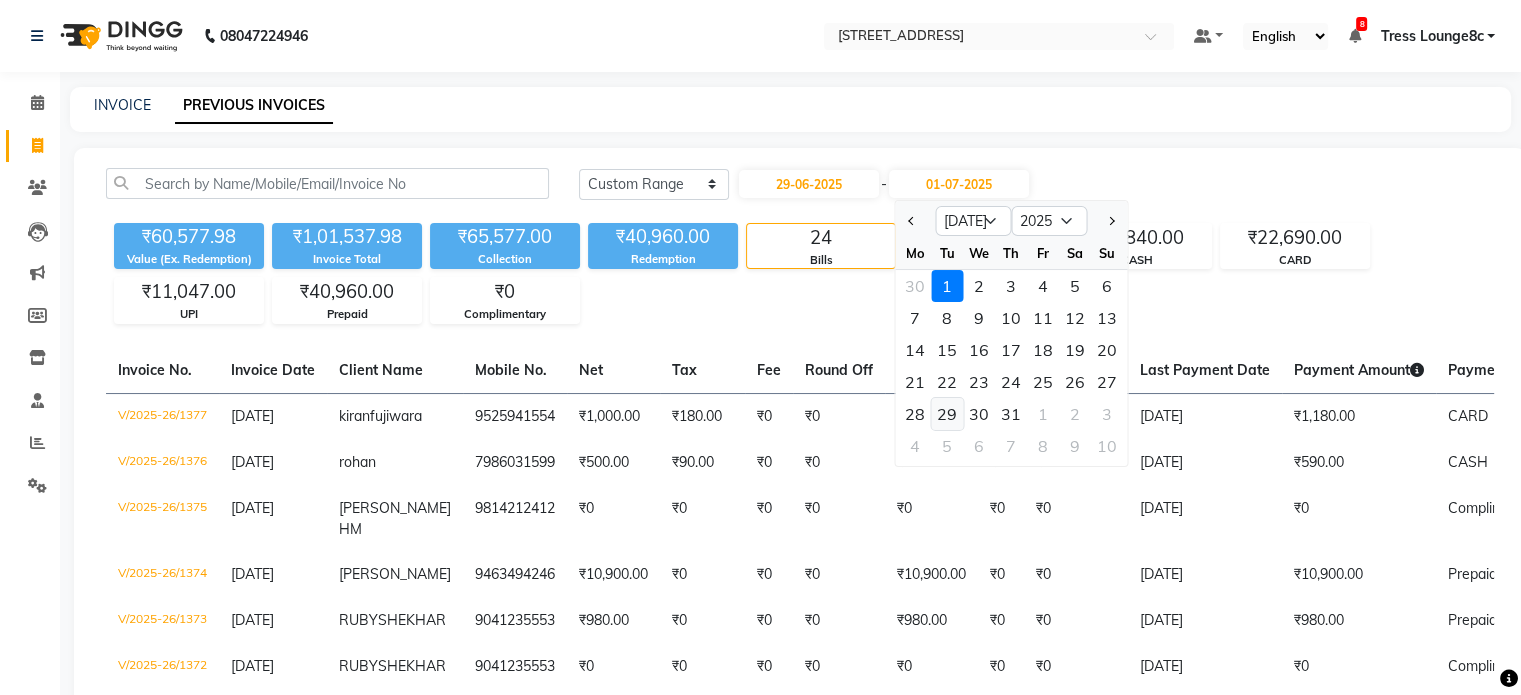 click on "29" 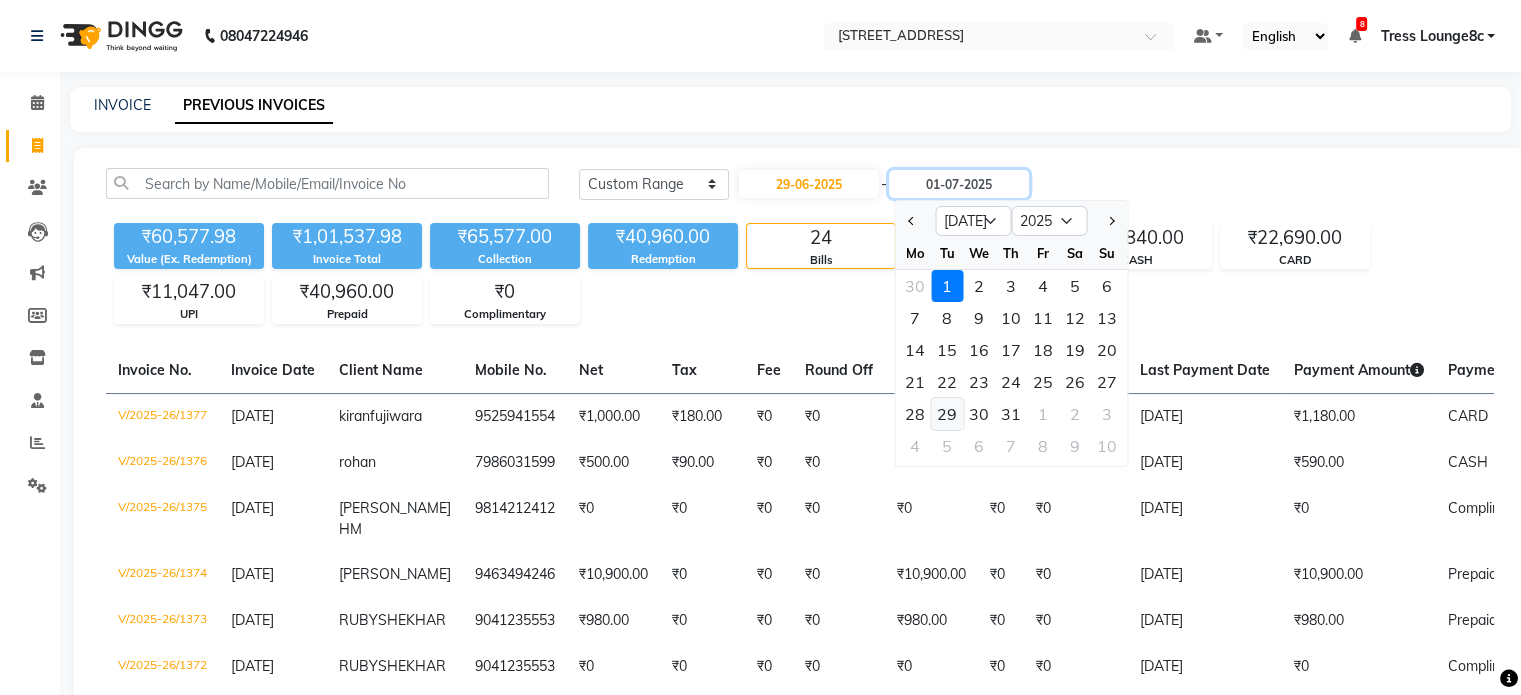 type on "29-07-2025" 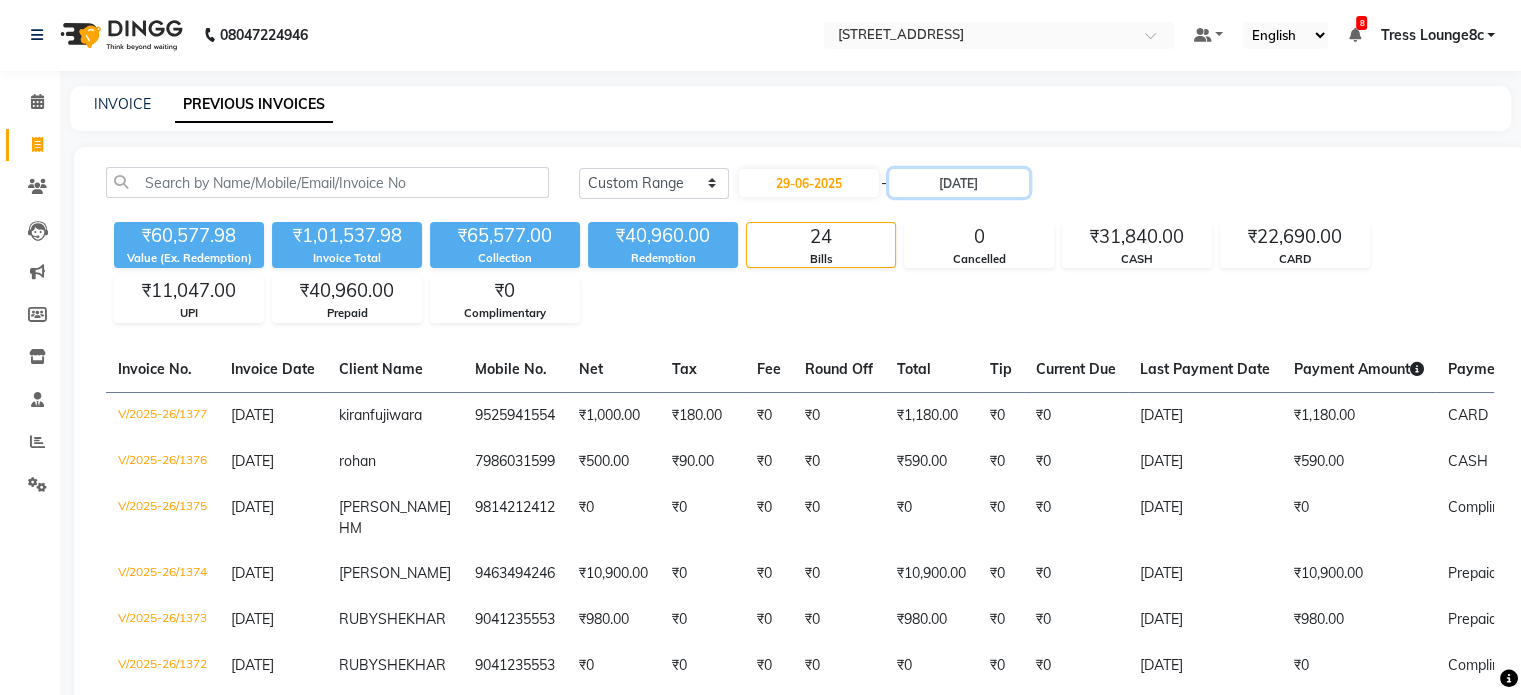 scroll, scrollTop: 0, scrollLeft: 0, axis: both 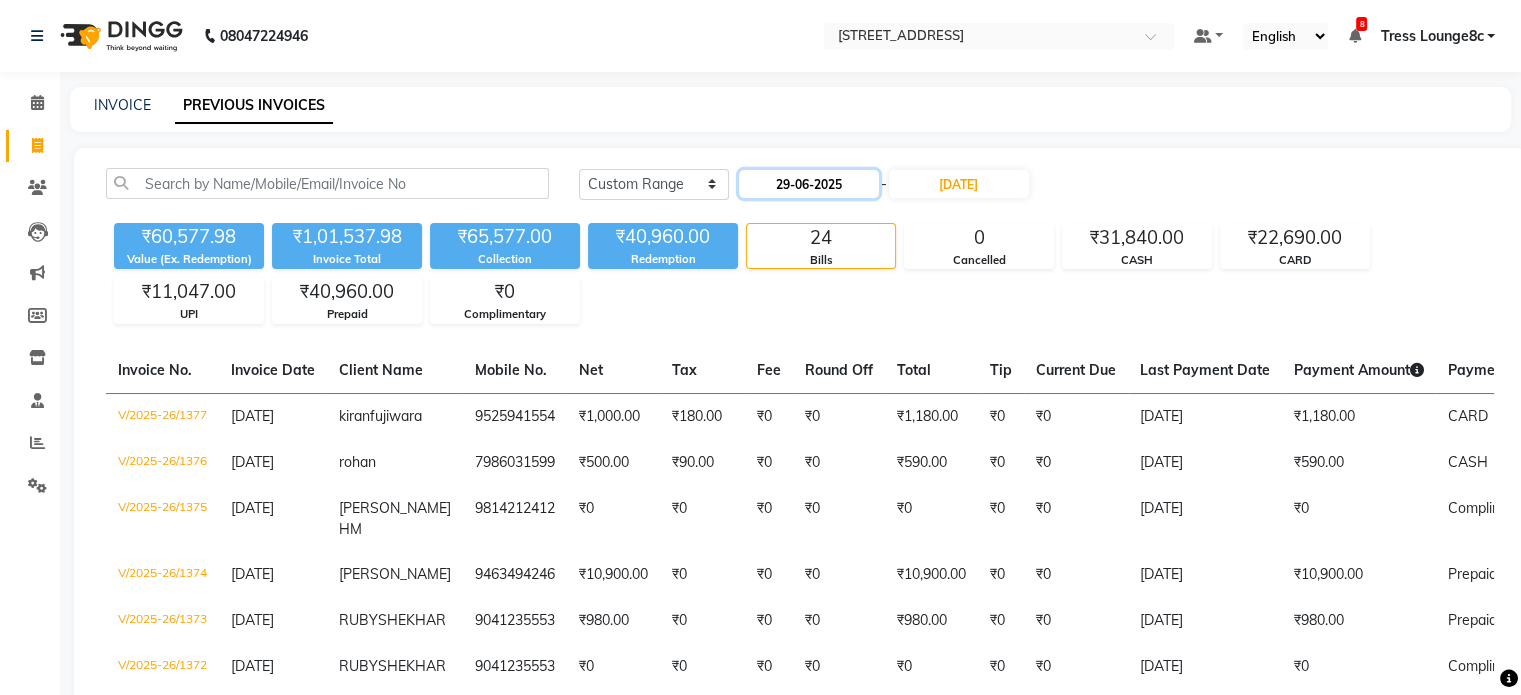 click on "29-06-2025" 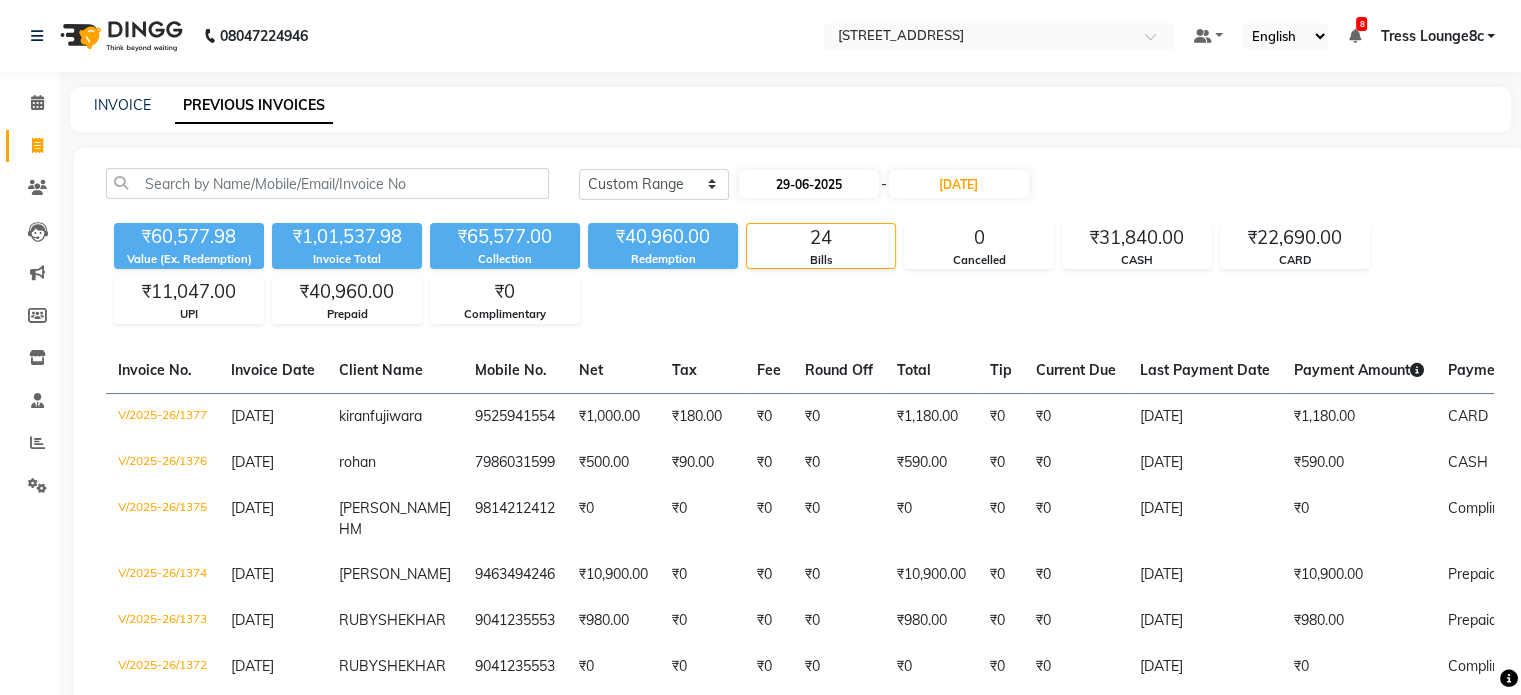 select on "6" 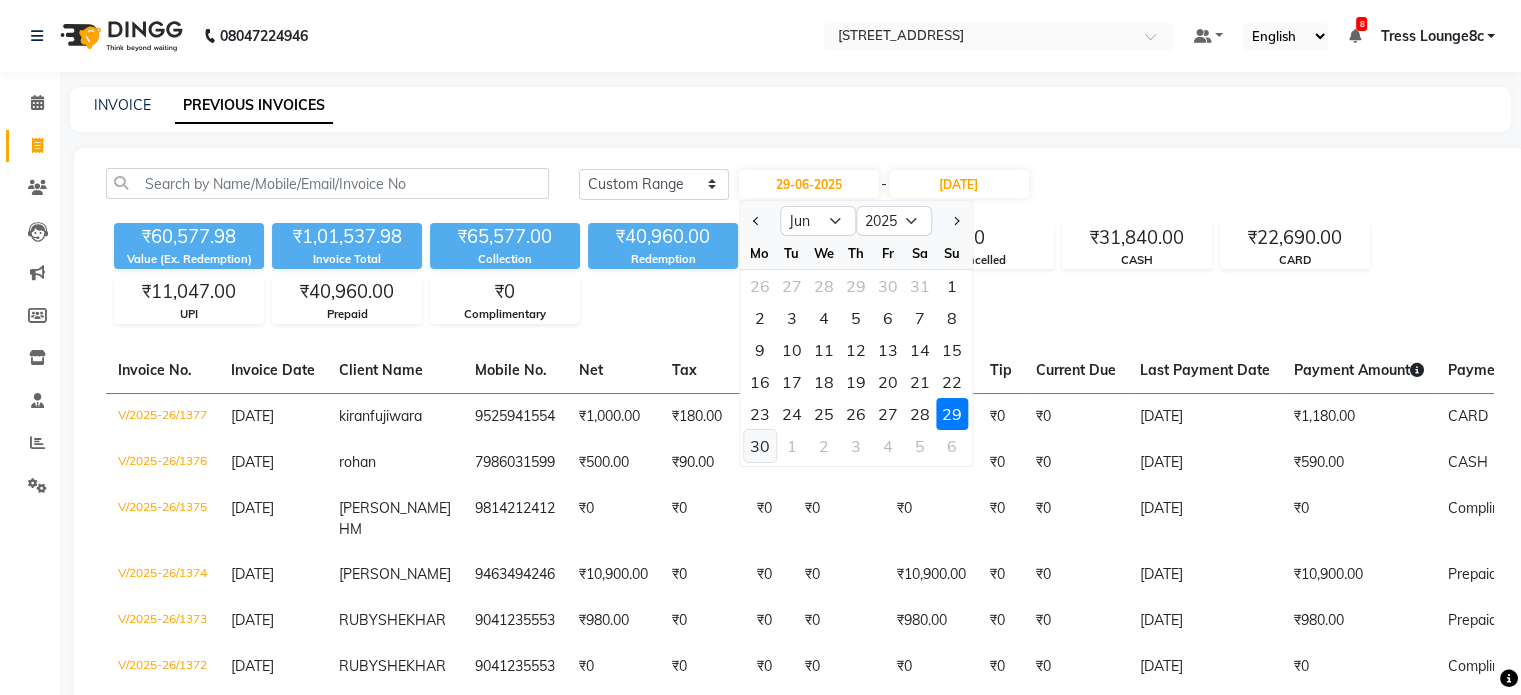 click on "30" 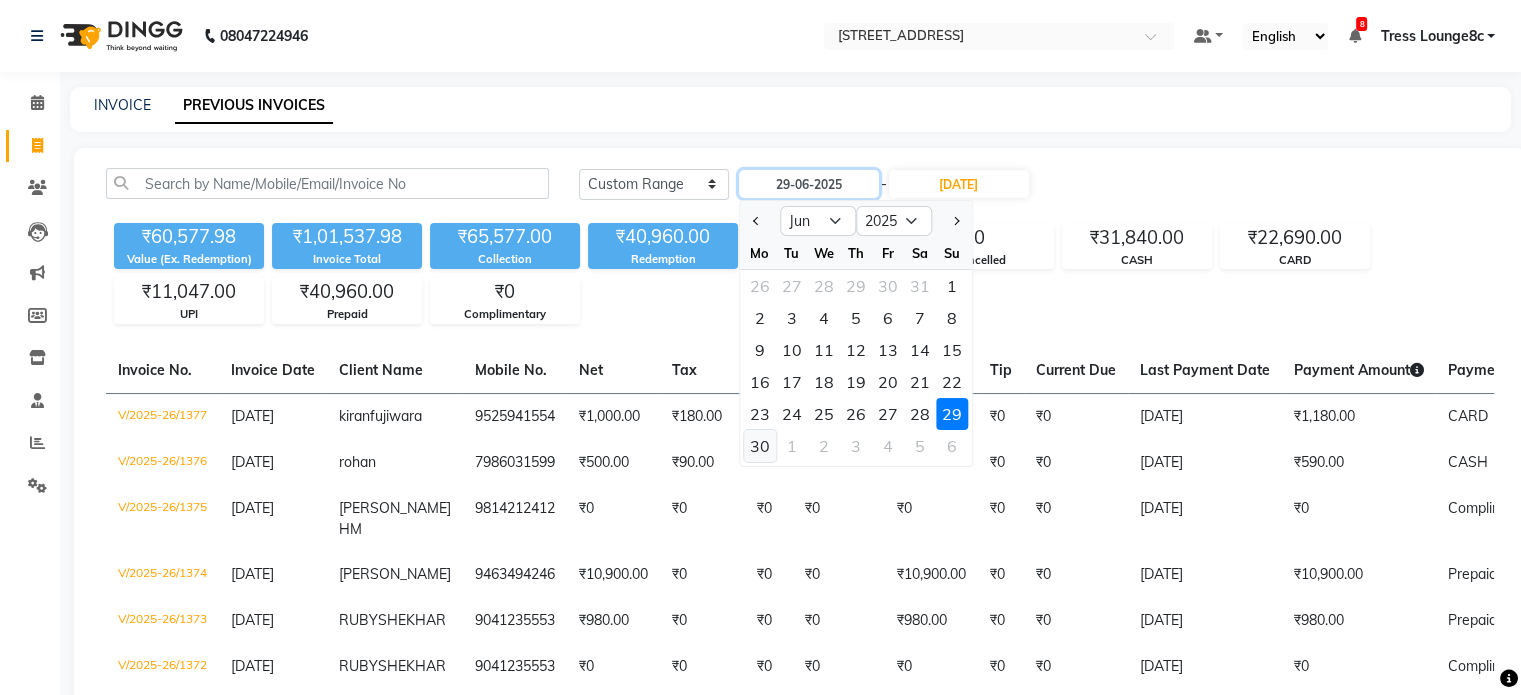 type on "[DATE]" 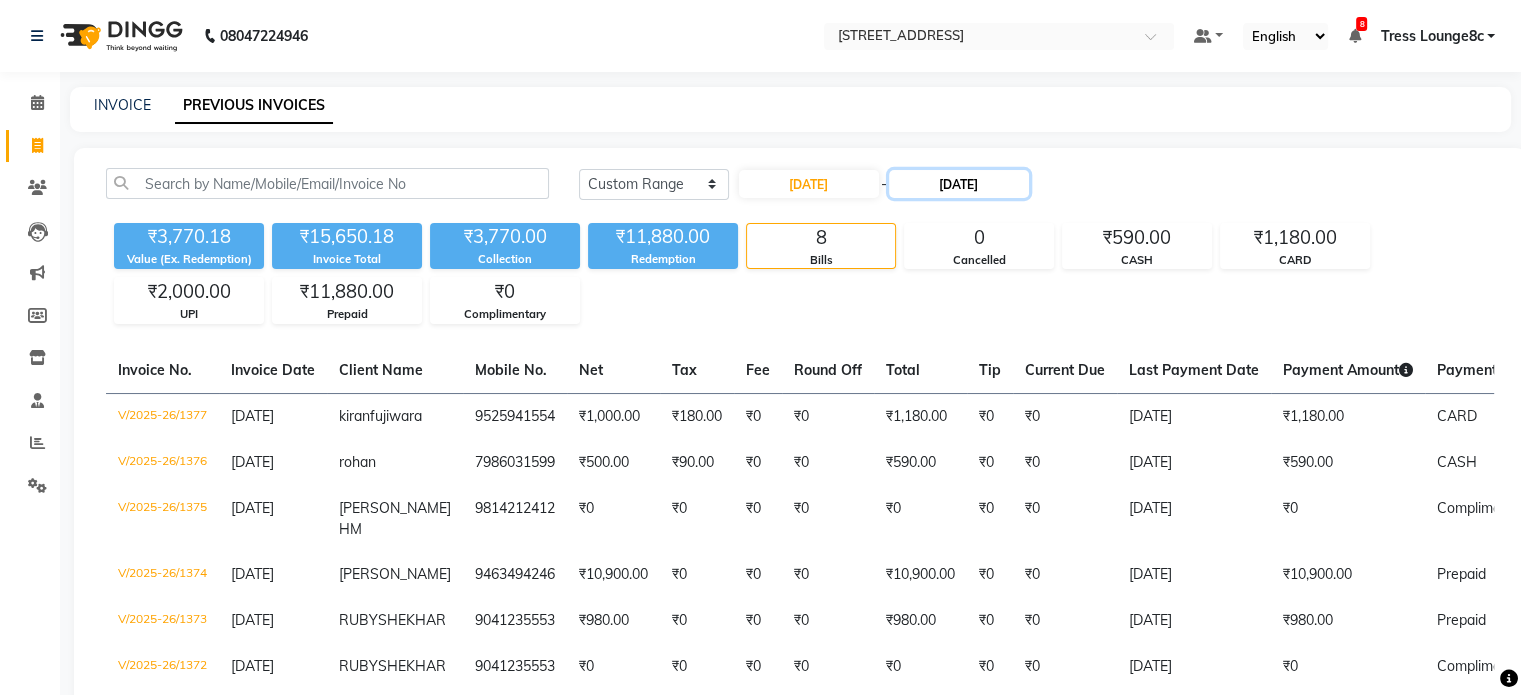 click on "29-07-2025" 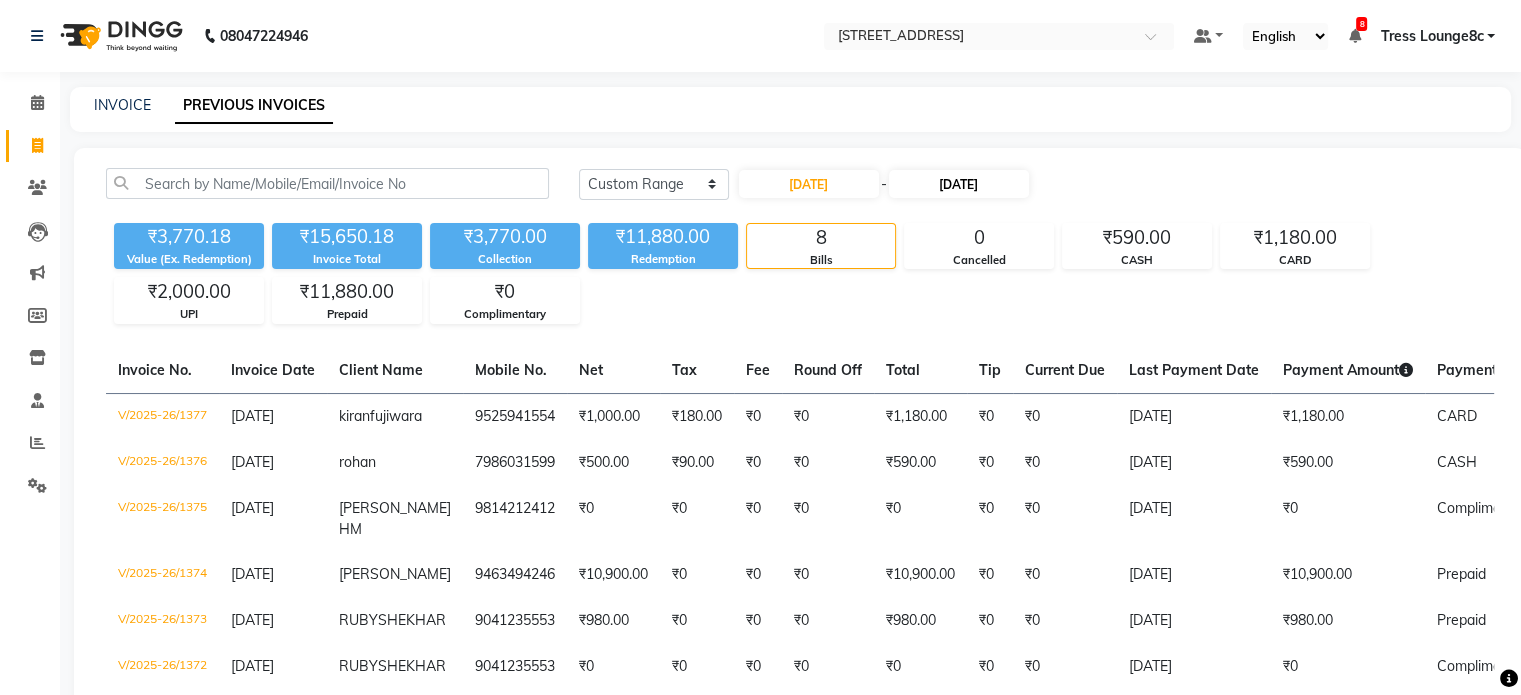select on "7" 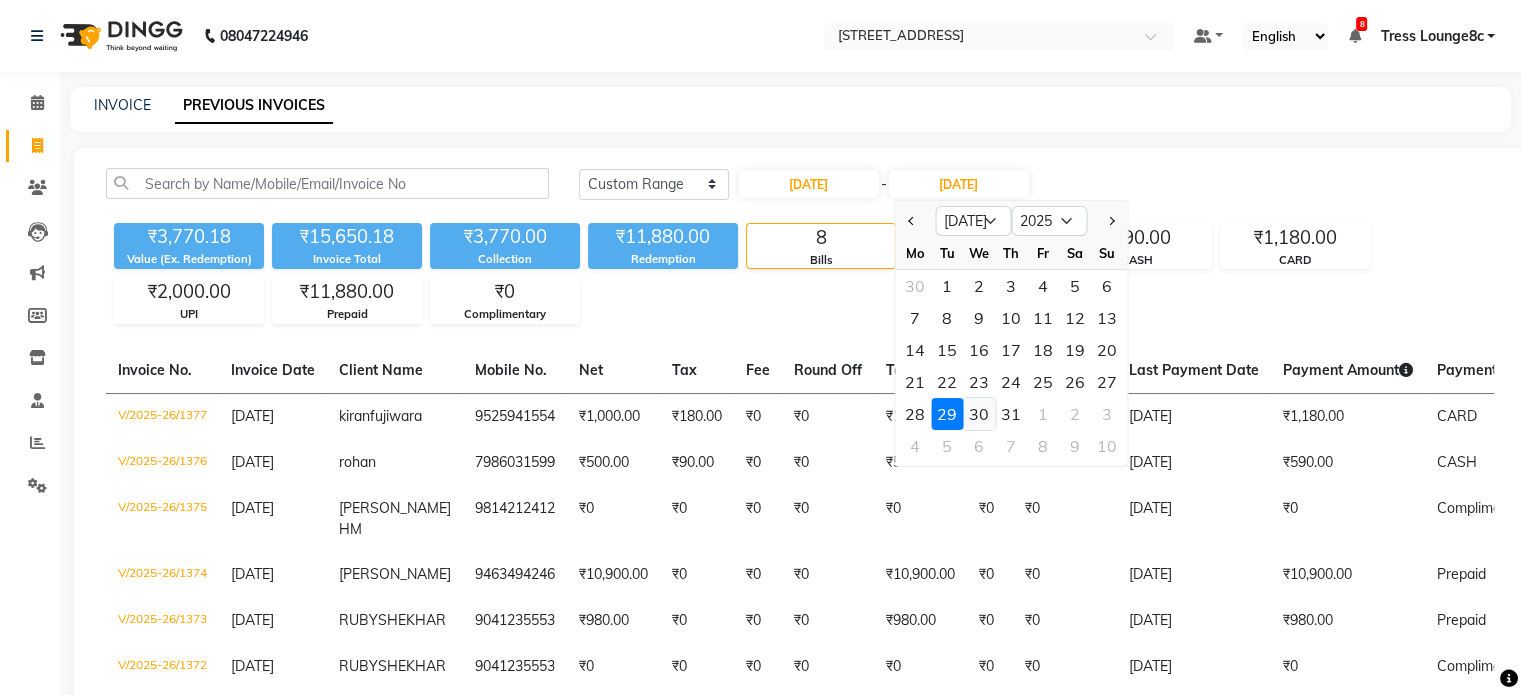 click on "30" 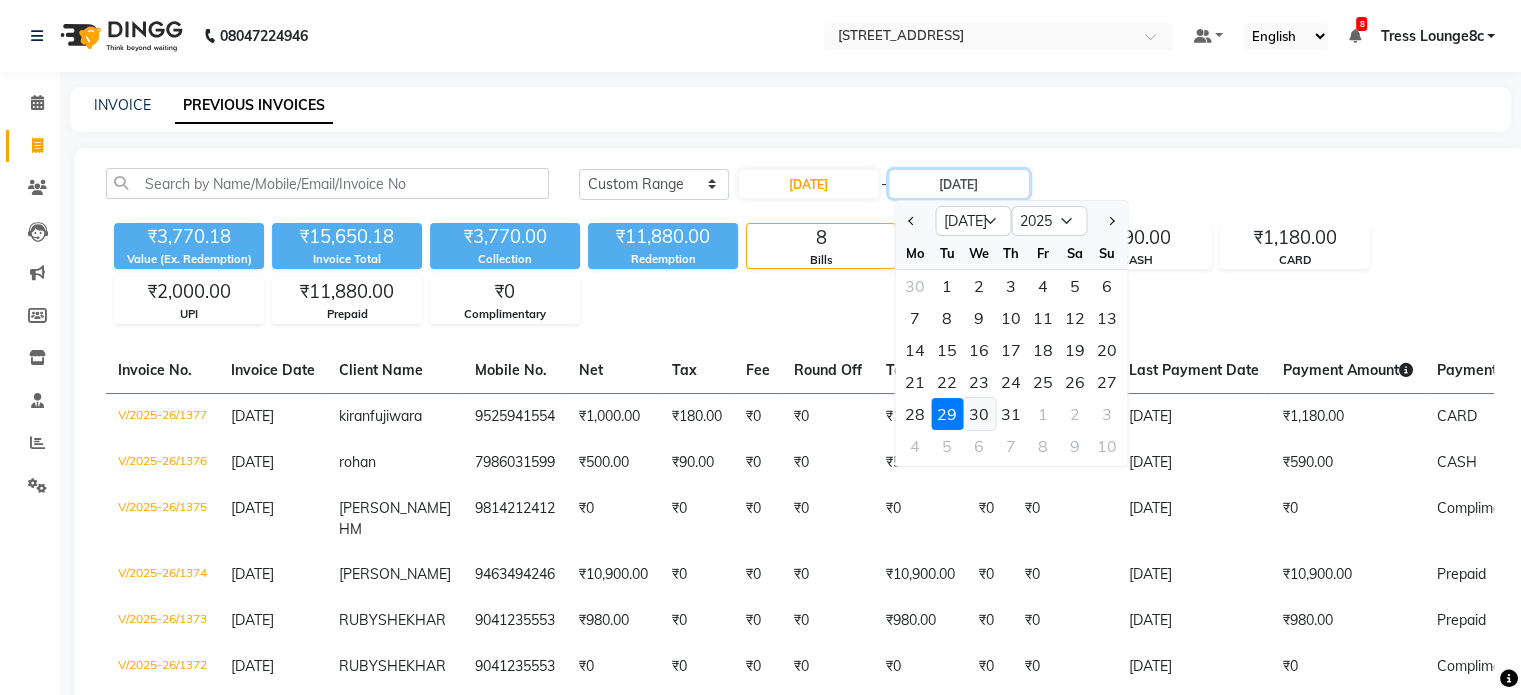 type on "30-07-2025" 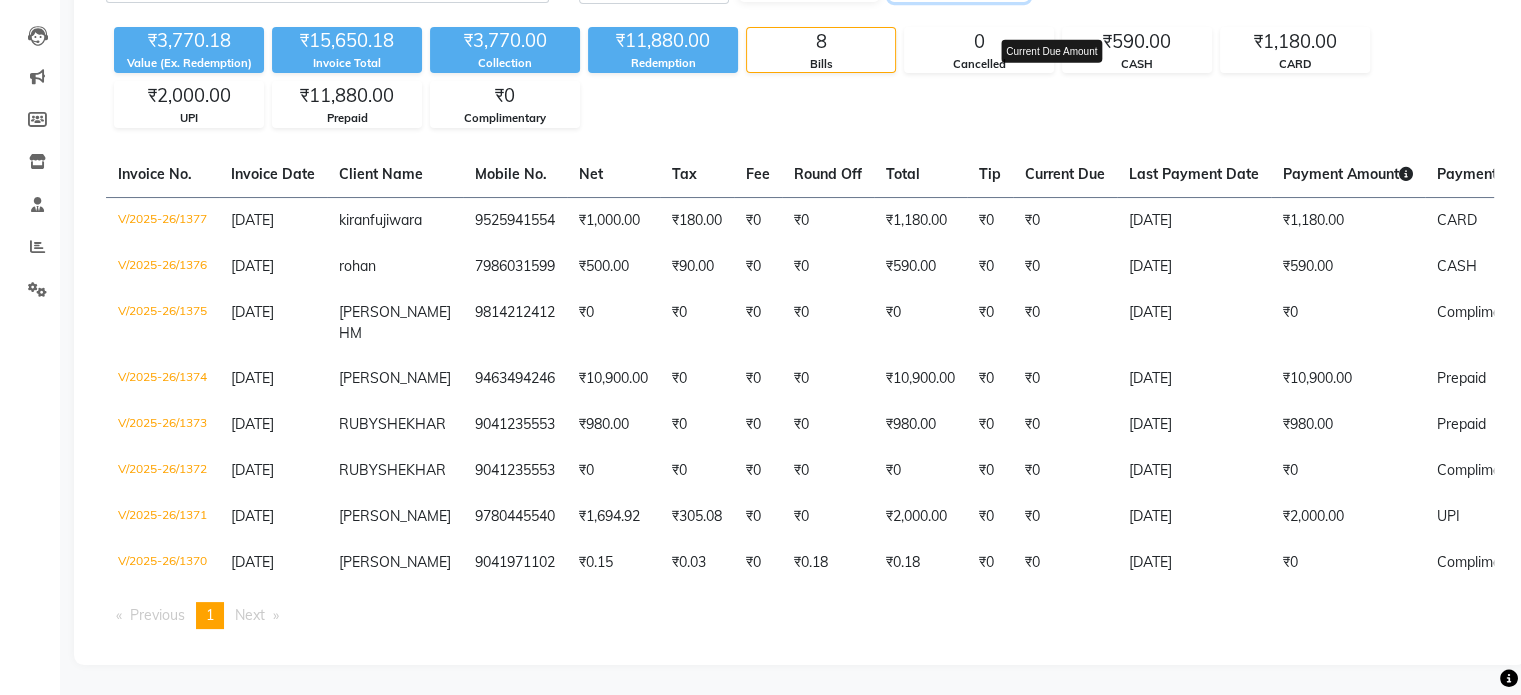 scroll, scrollTop: 290, scrollLeft: 0, axis: vertical 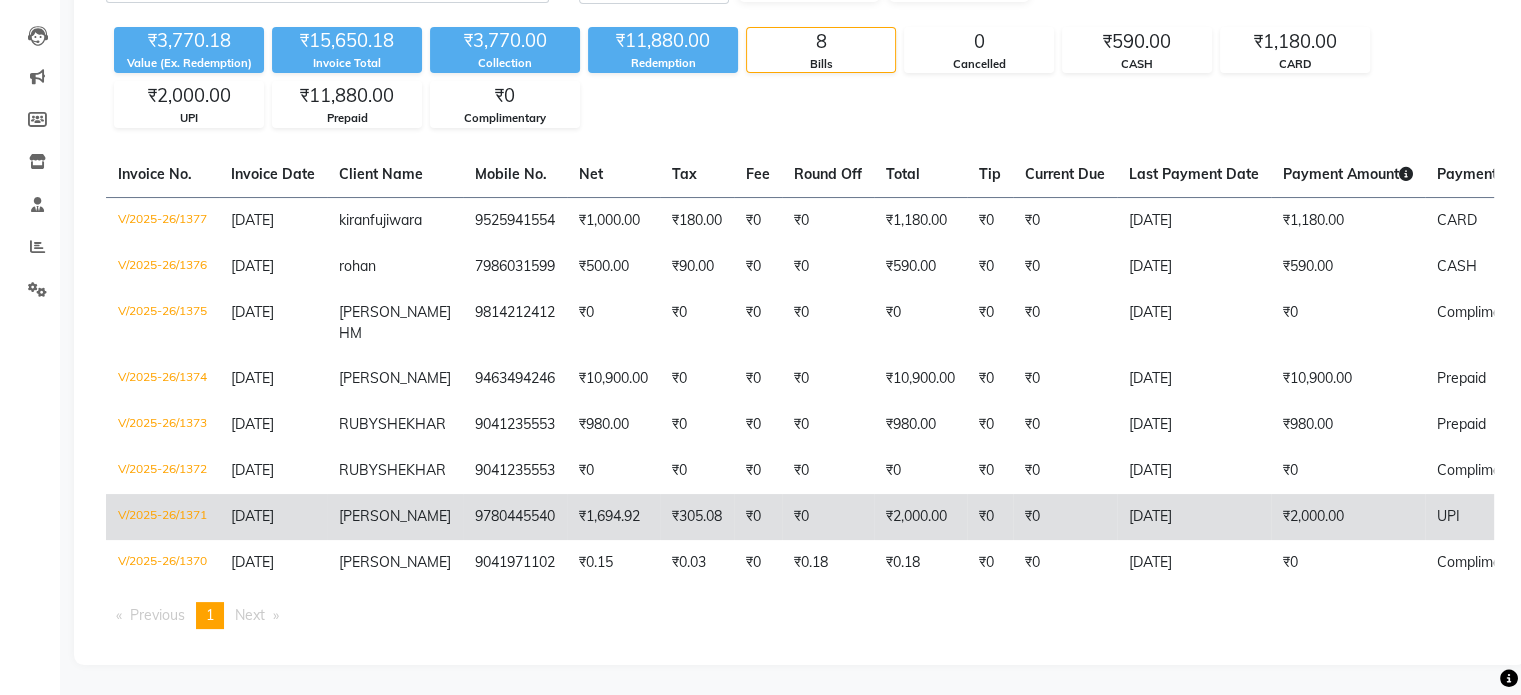 click on "₹0" 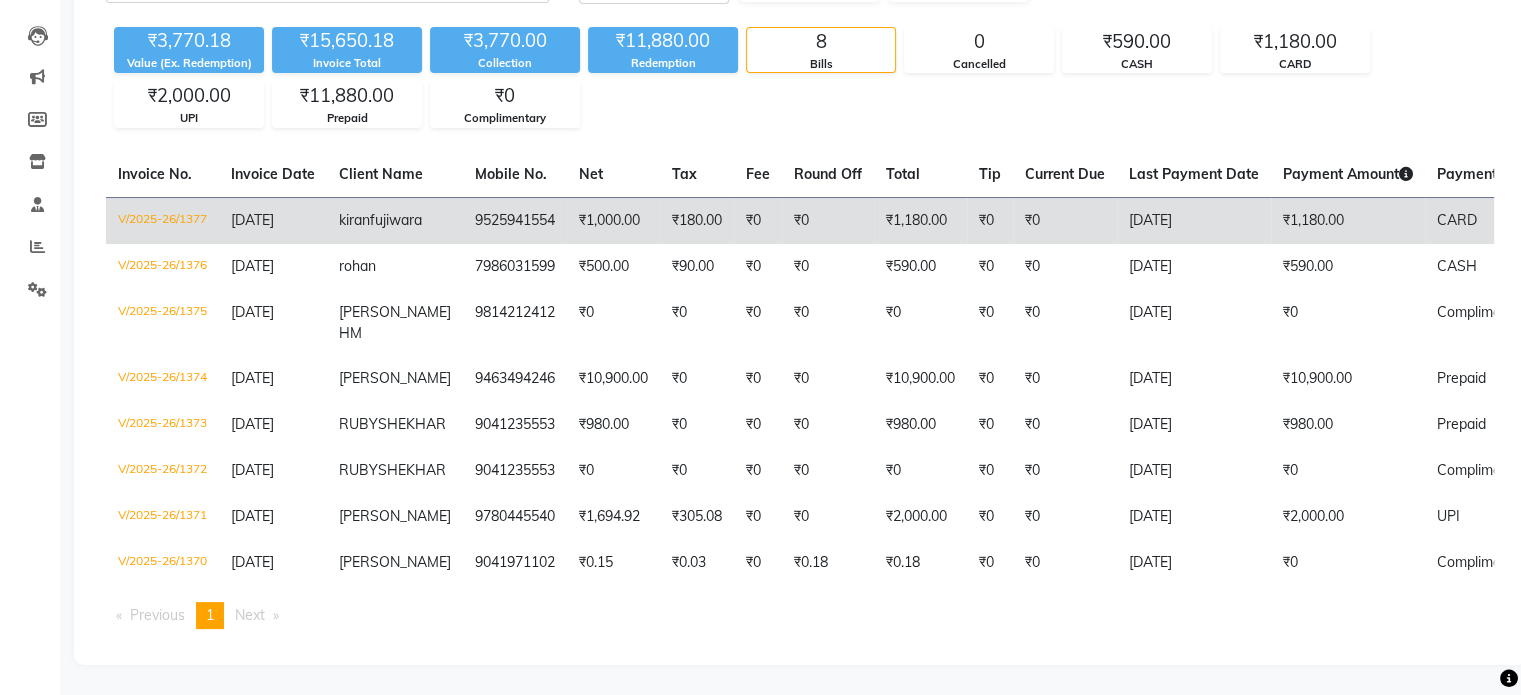 click on "₹1,180.00" 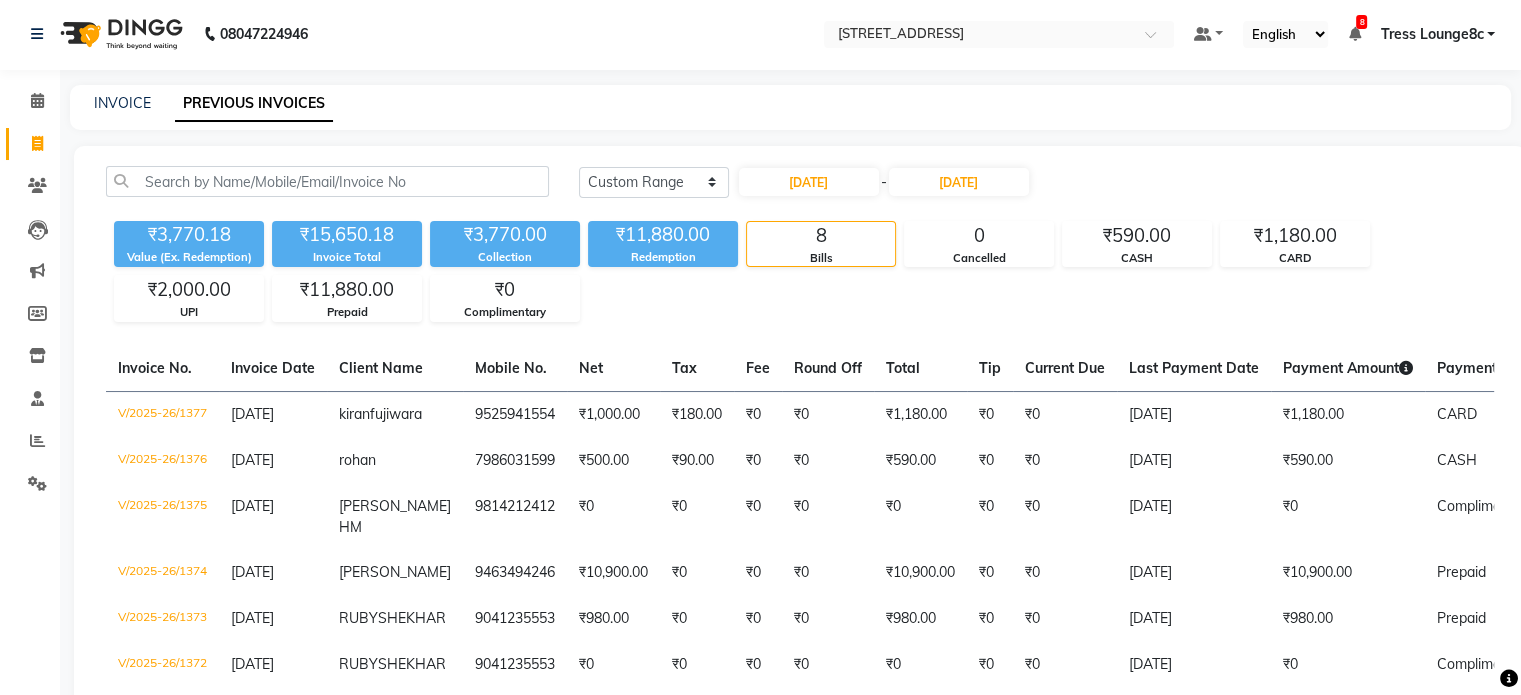 scroll, scrollTop: 0, scrollLeft: 0, axis: both 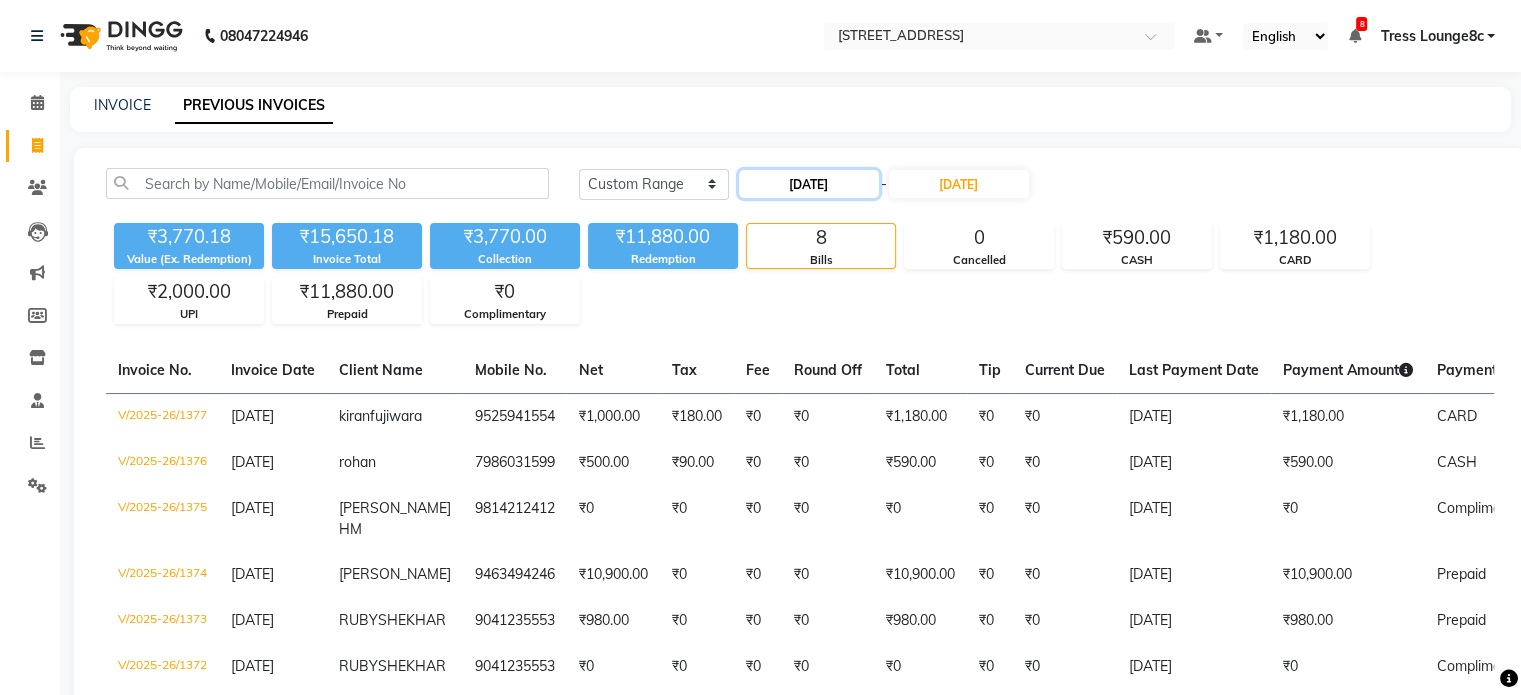 click on "[DATE]" 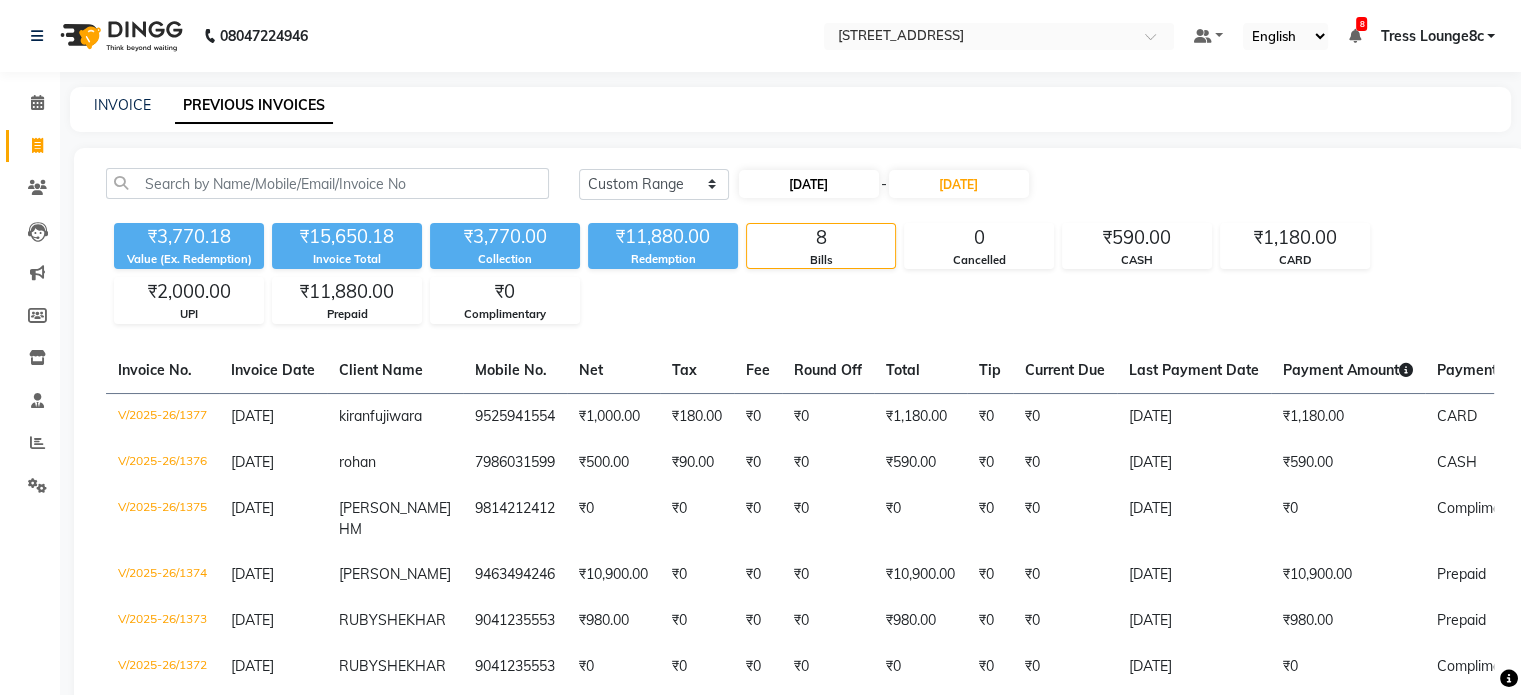 select on "6" 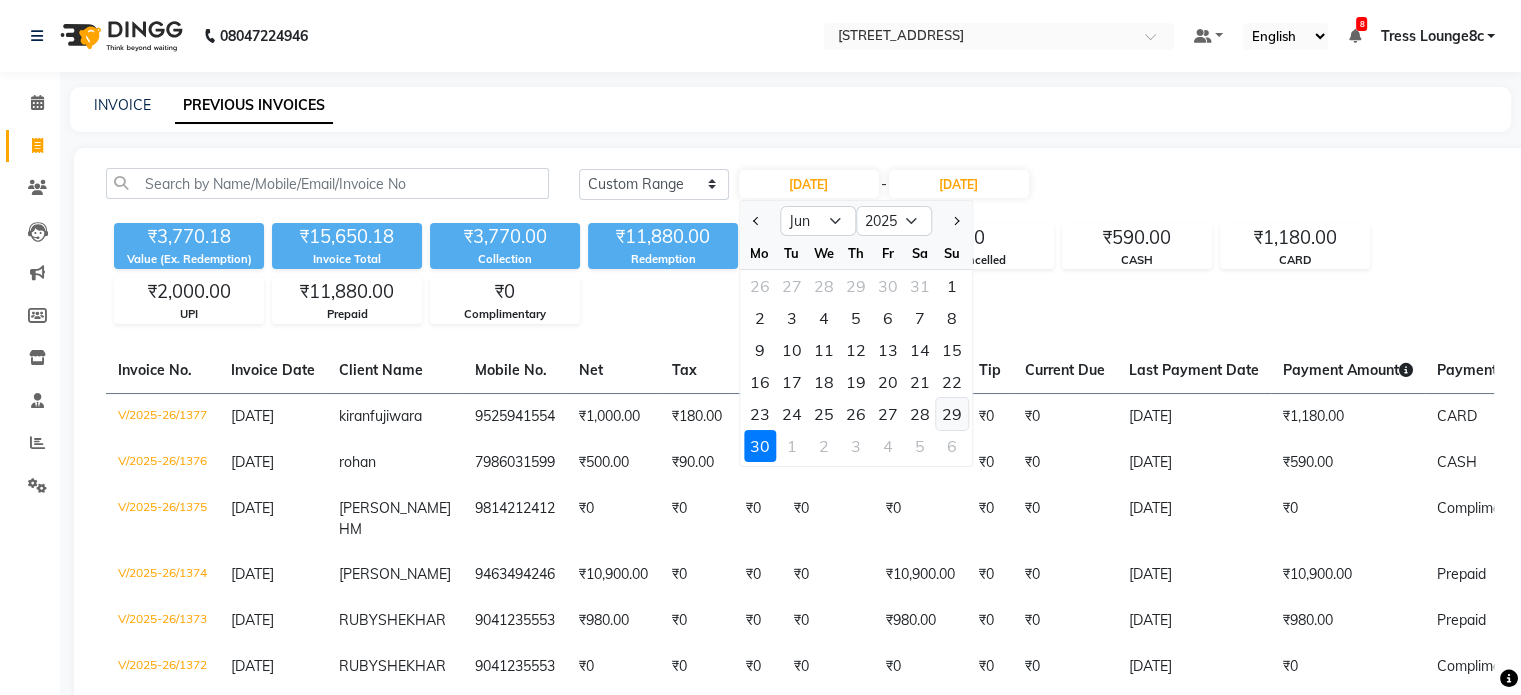 click on "29" 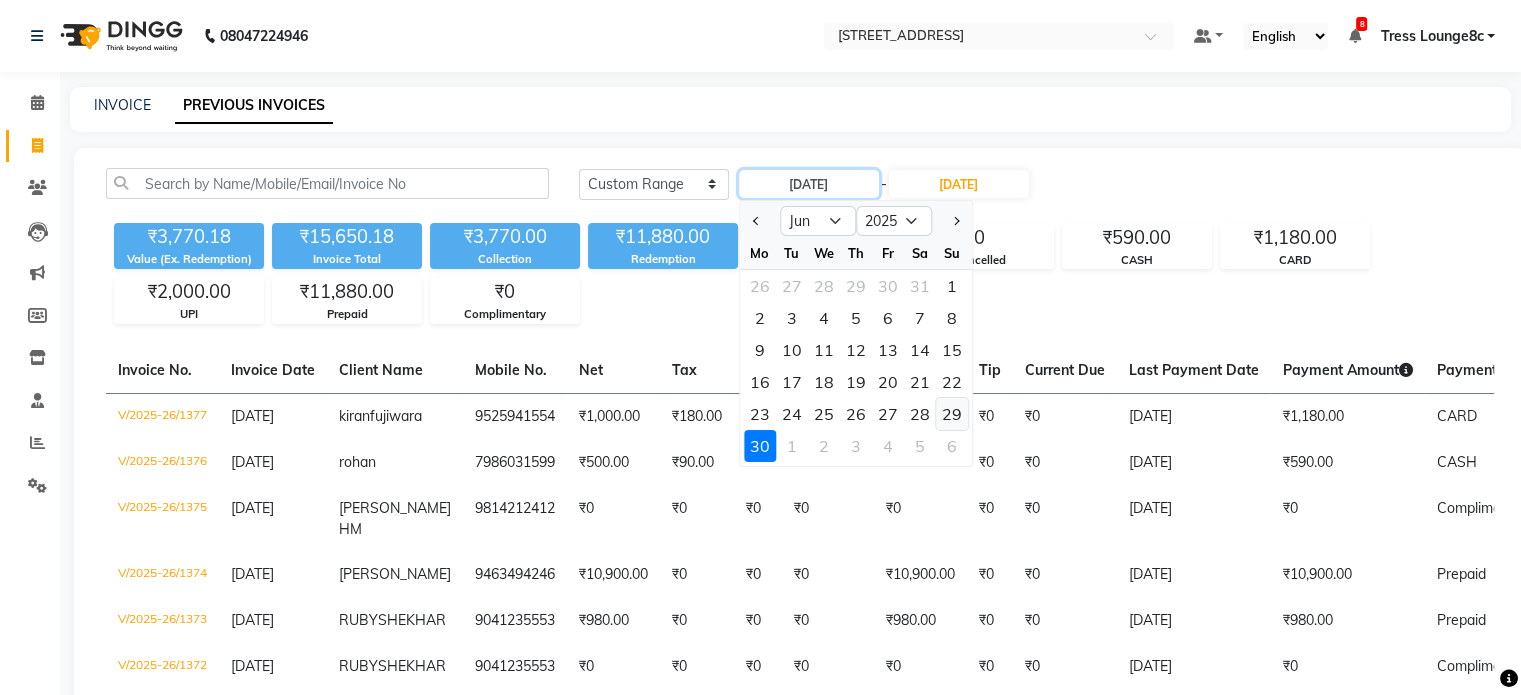type on "29-06-2025" 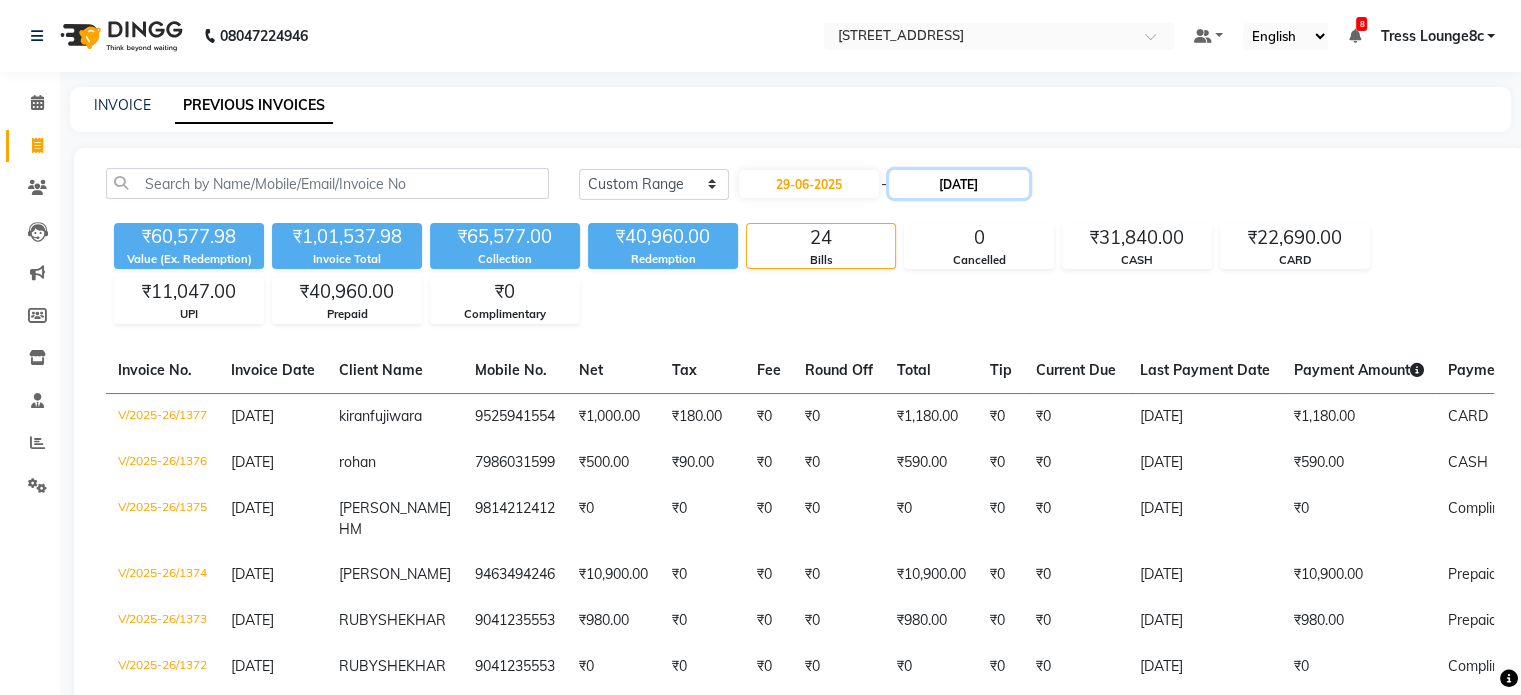 click on "30-07-2025" 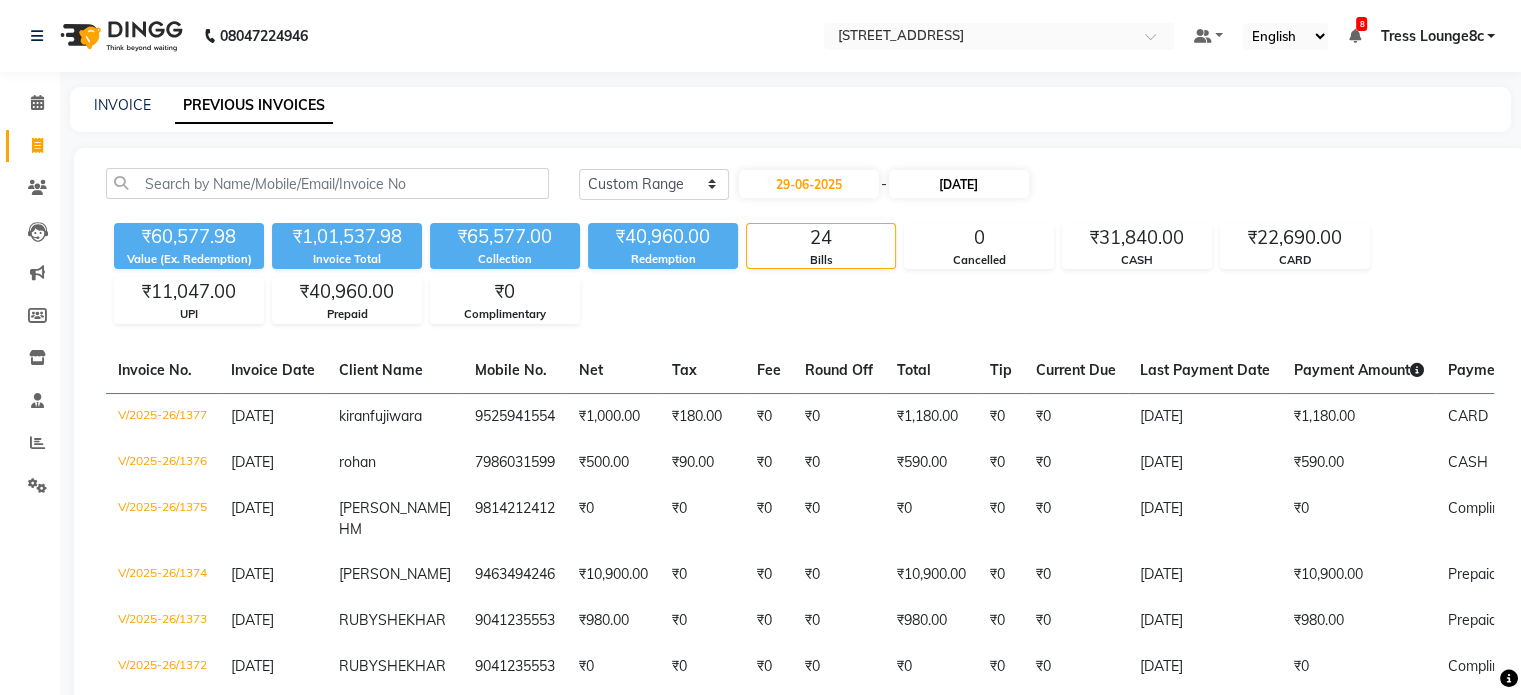 select on "7" 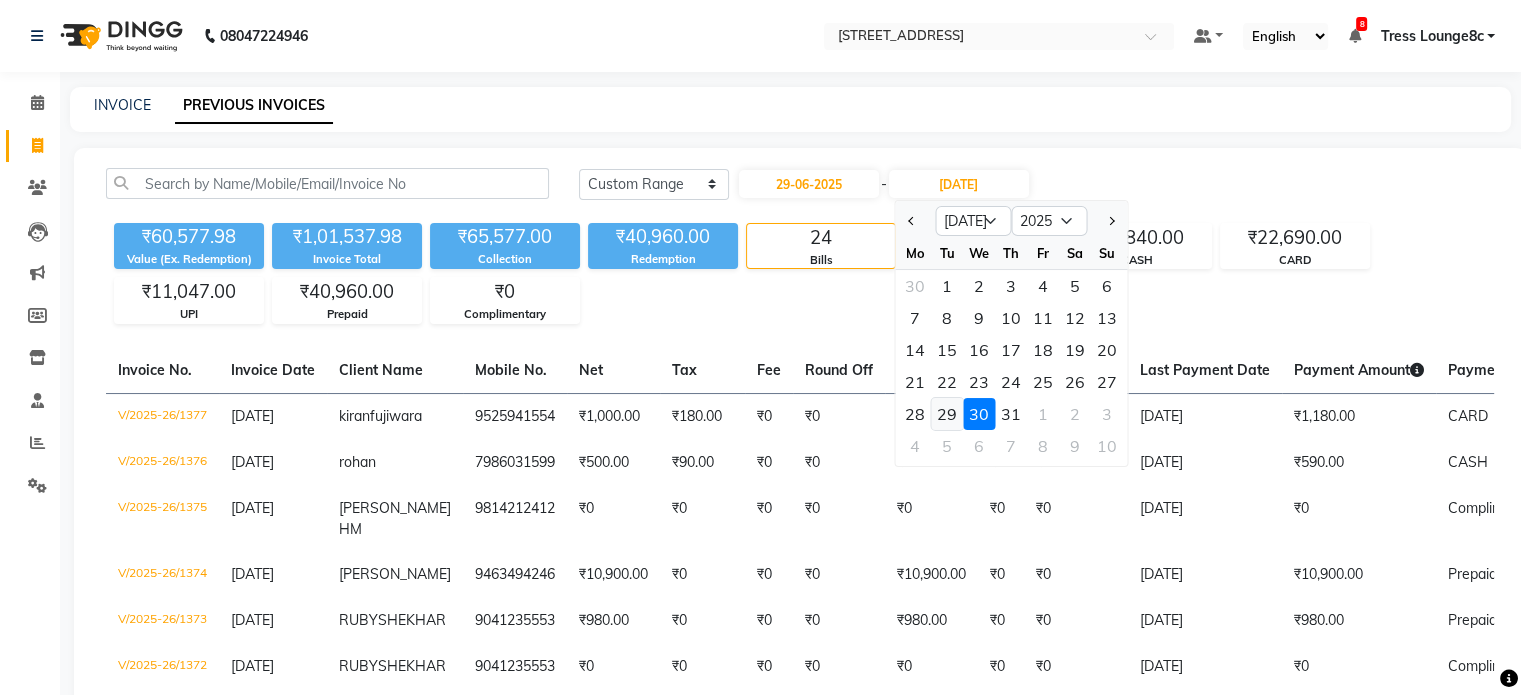 click on "29" 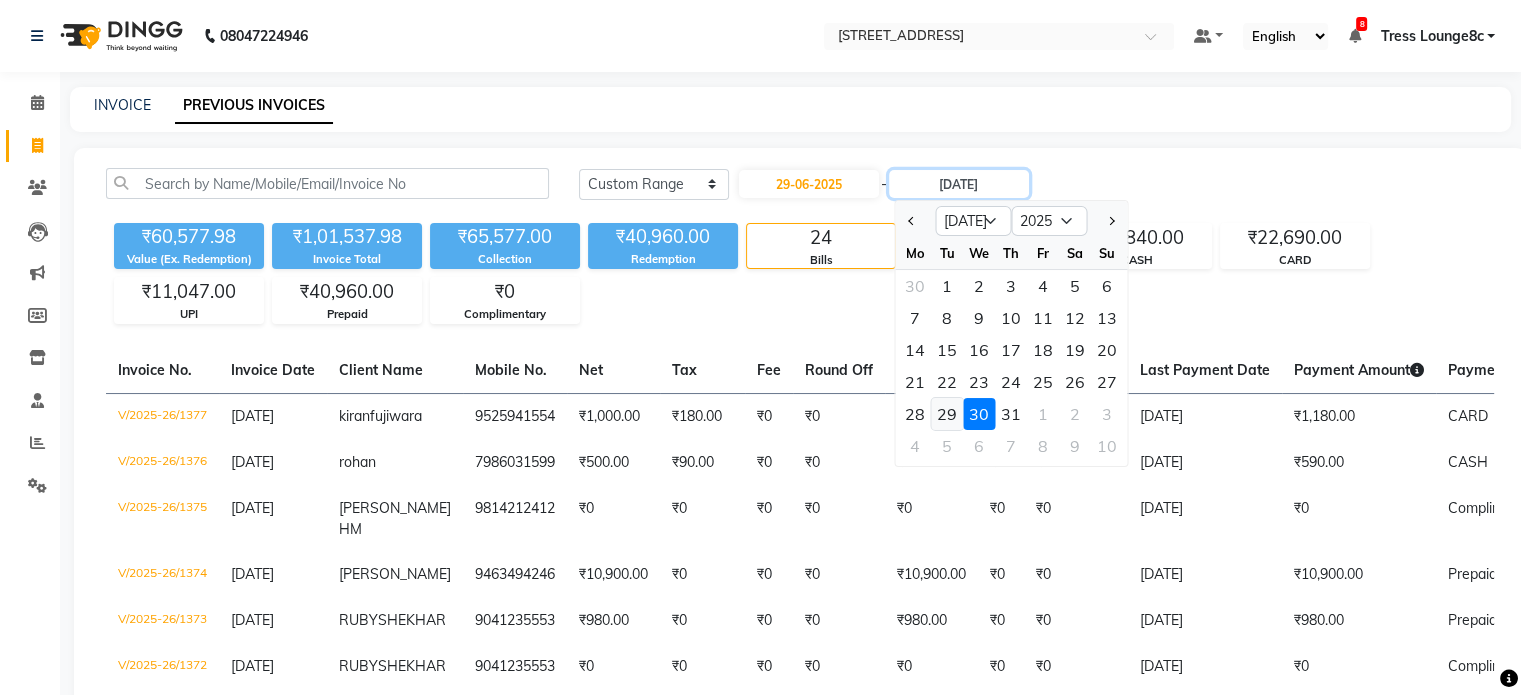 type on "29-07-2025" 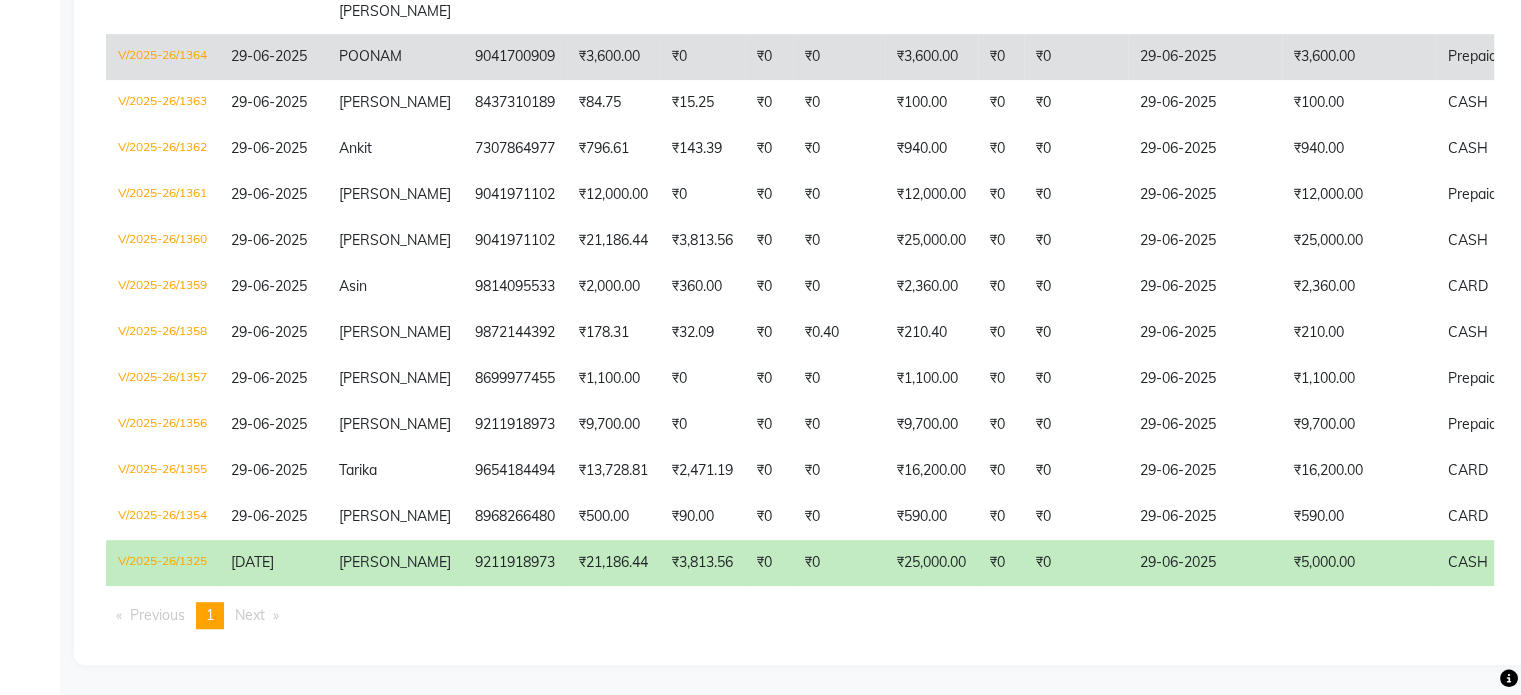 scroll, scrollTop: 1155, scrollLeft: 0, axis: vertical 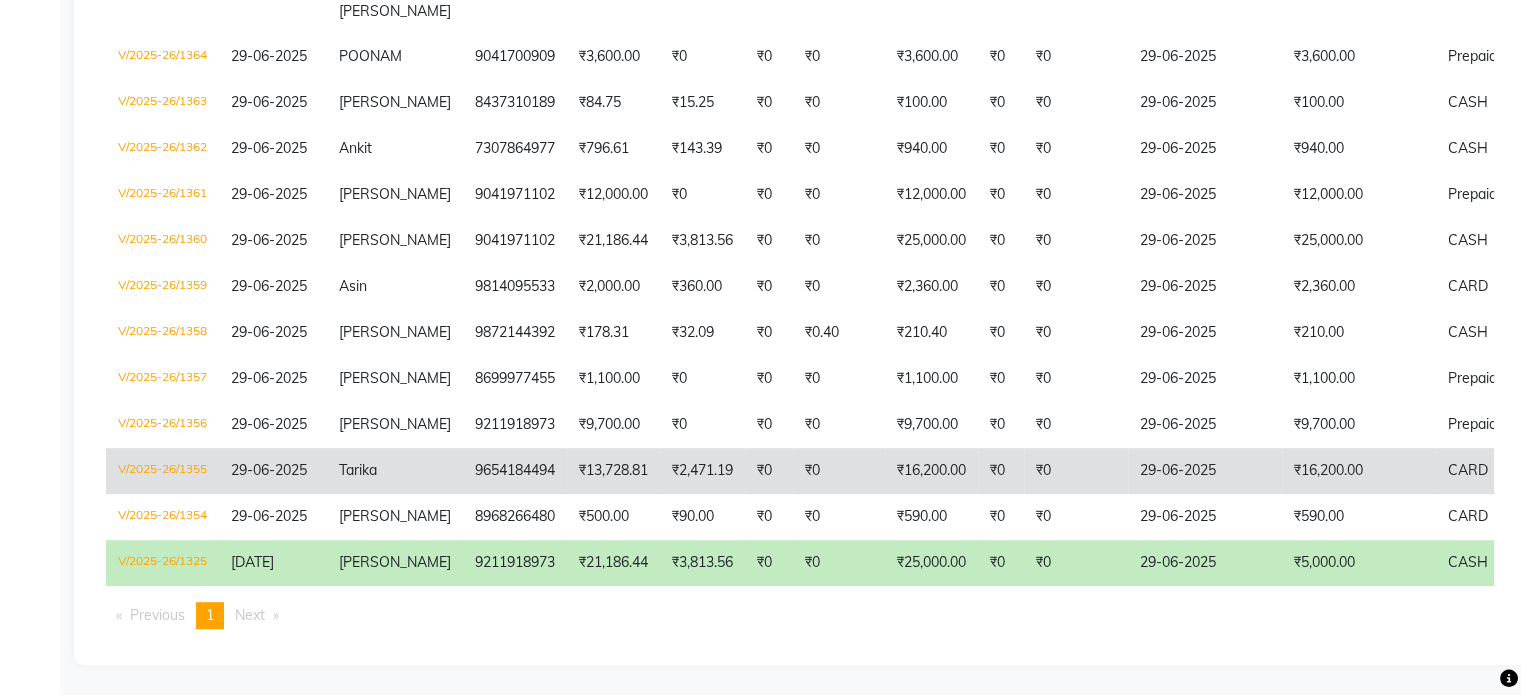 click on "₹16,200.00" 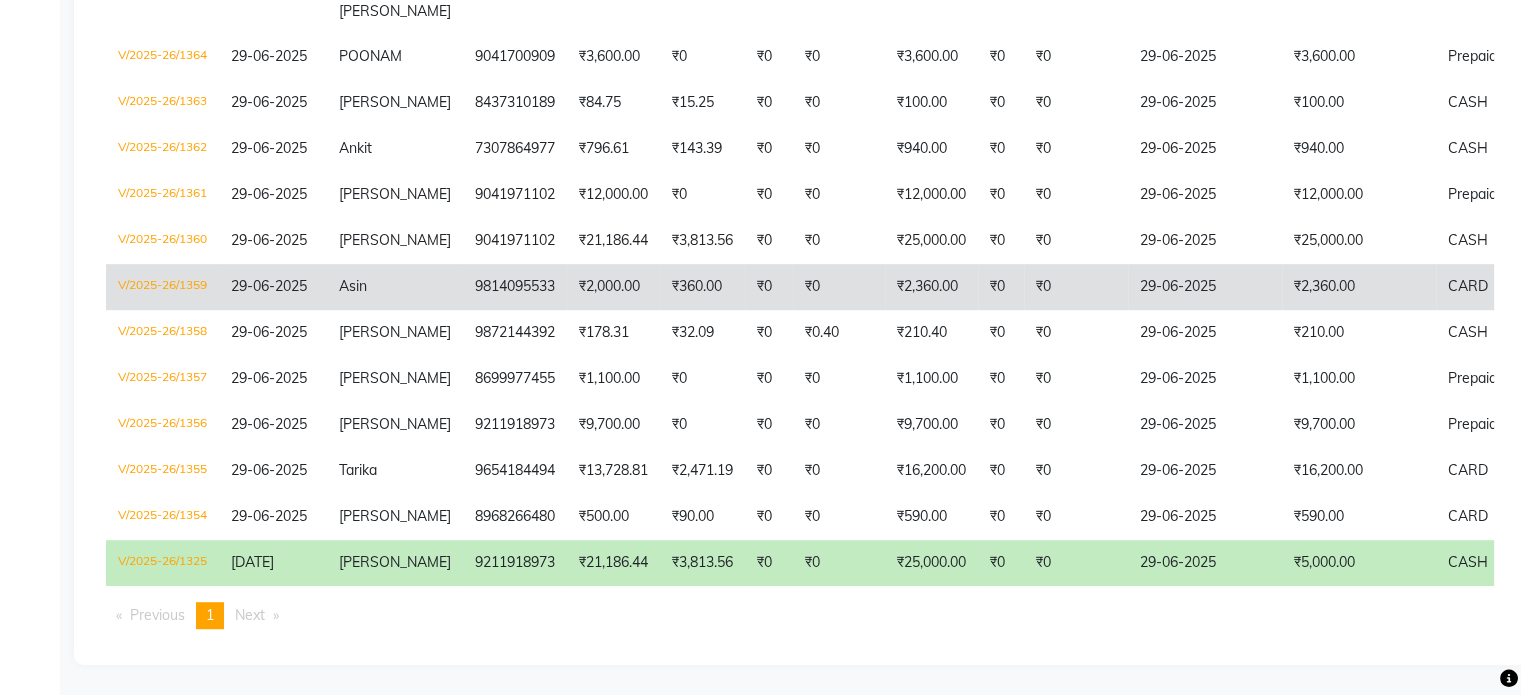 click on "₹2,360.00" 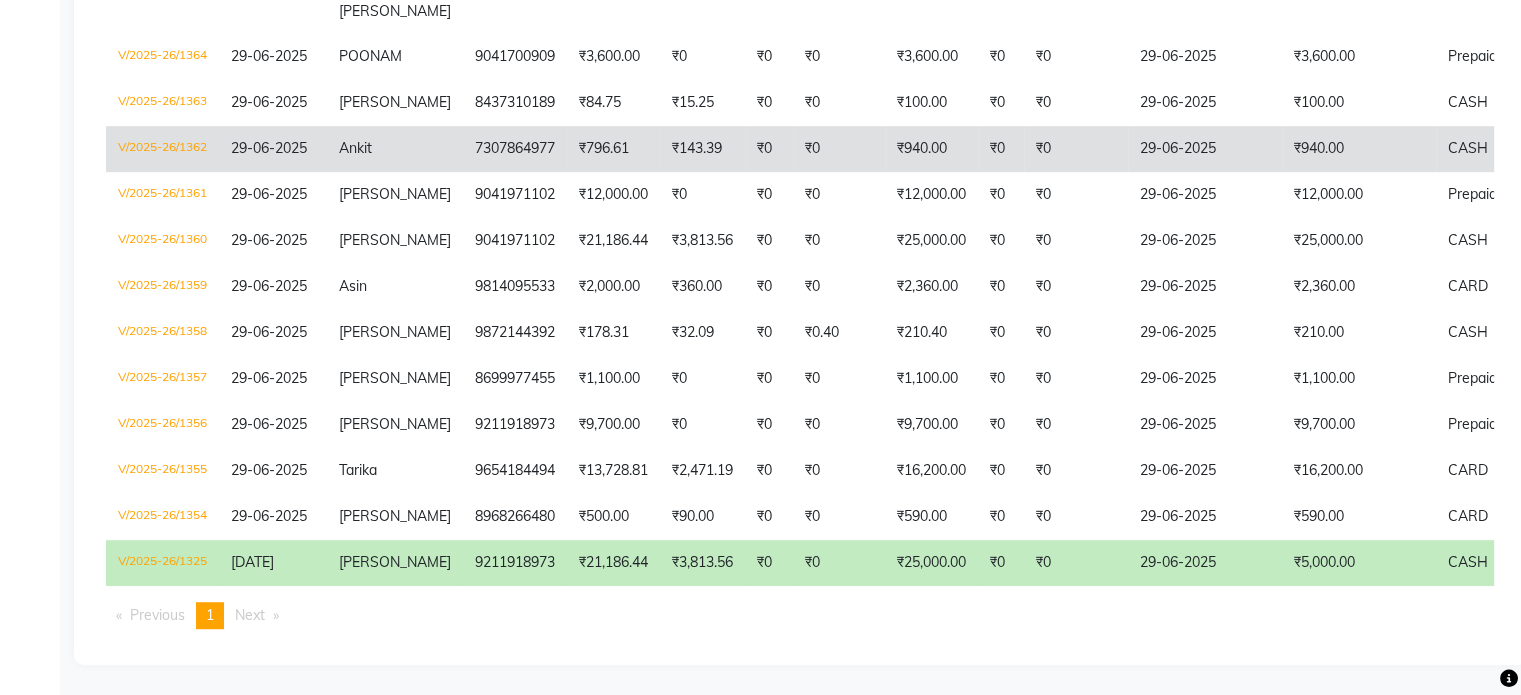 click on "₹940.00" 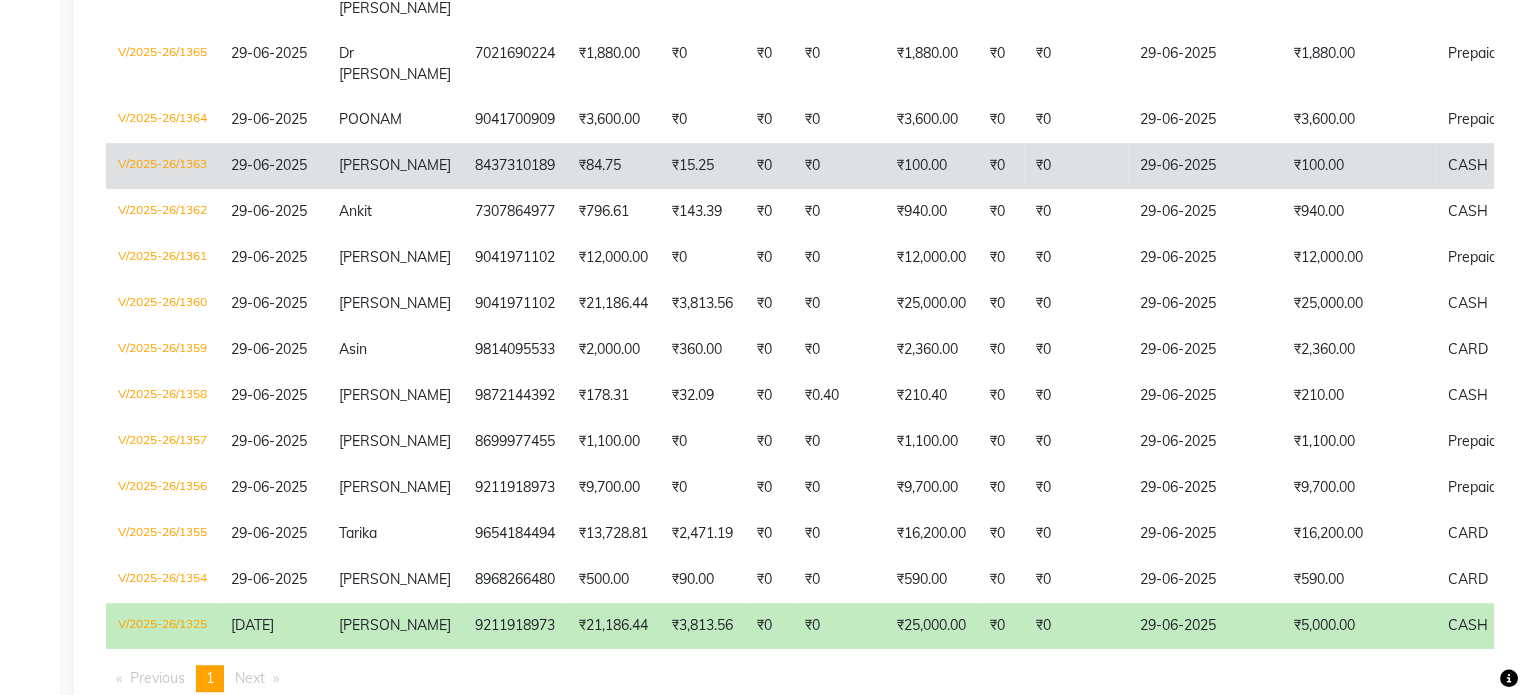 scroll, scrollTop: 855, scrollLeft: 0, axis: vertical 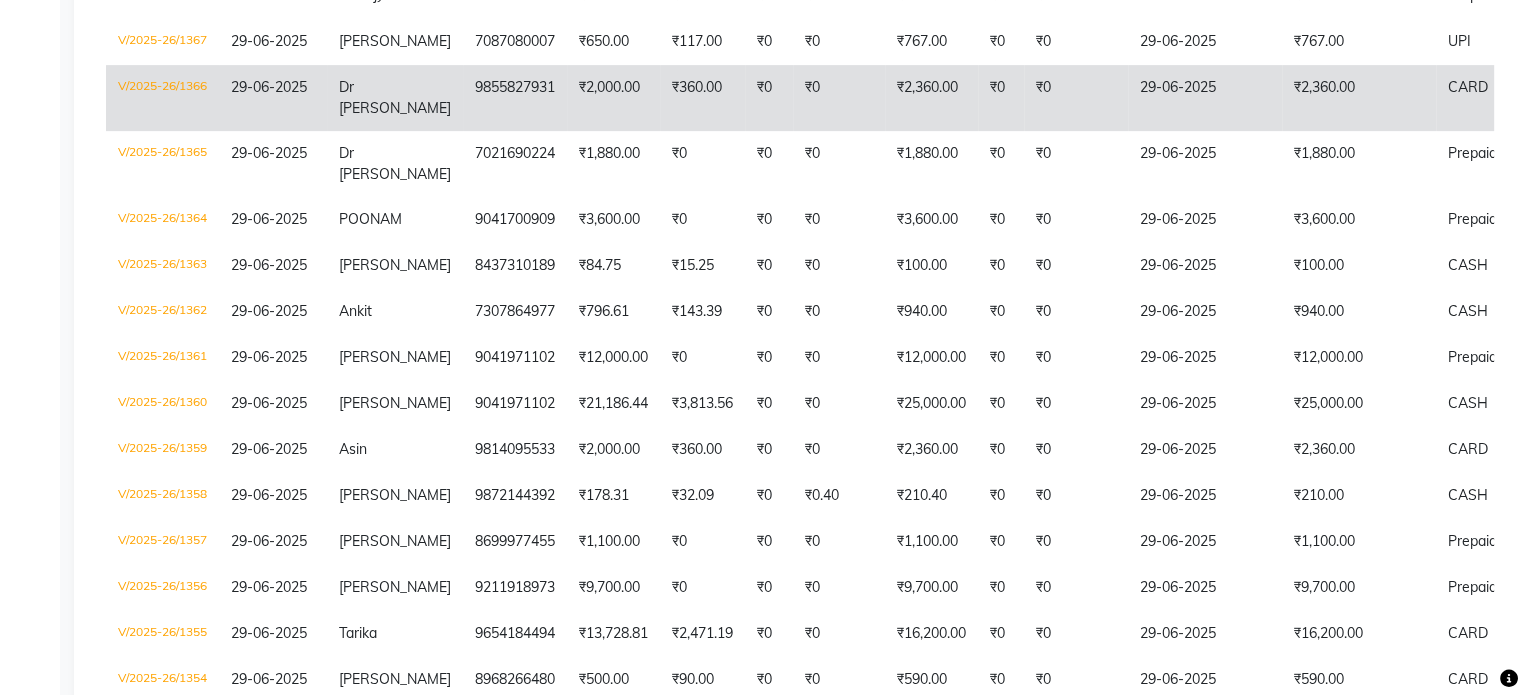 click on "₹2,360.00" 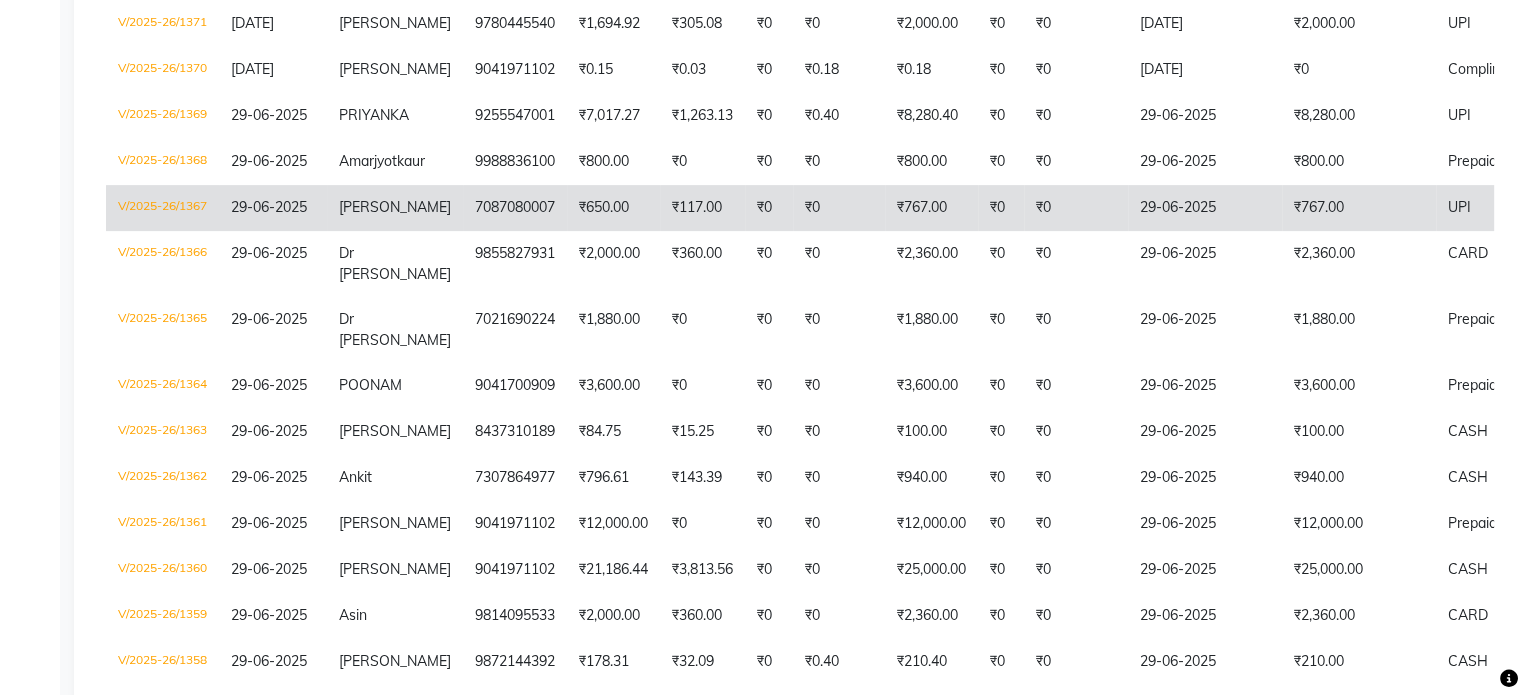 scroll, scrollTop: 655, scrollLeft: 0, axis: vertical 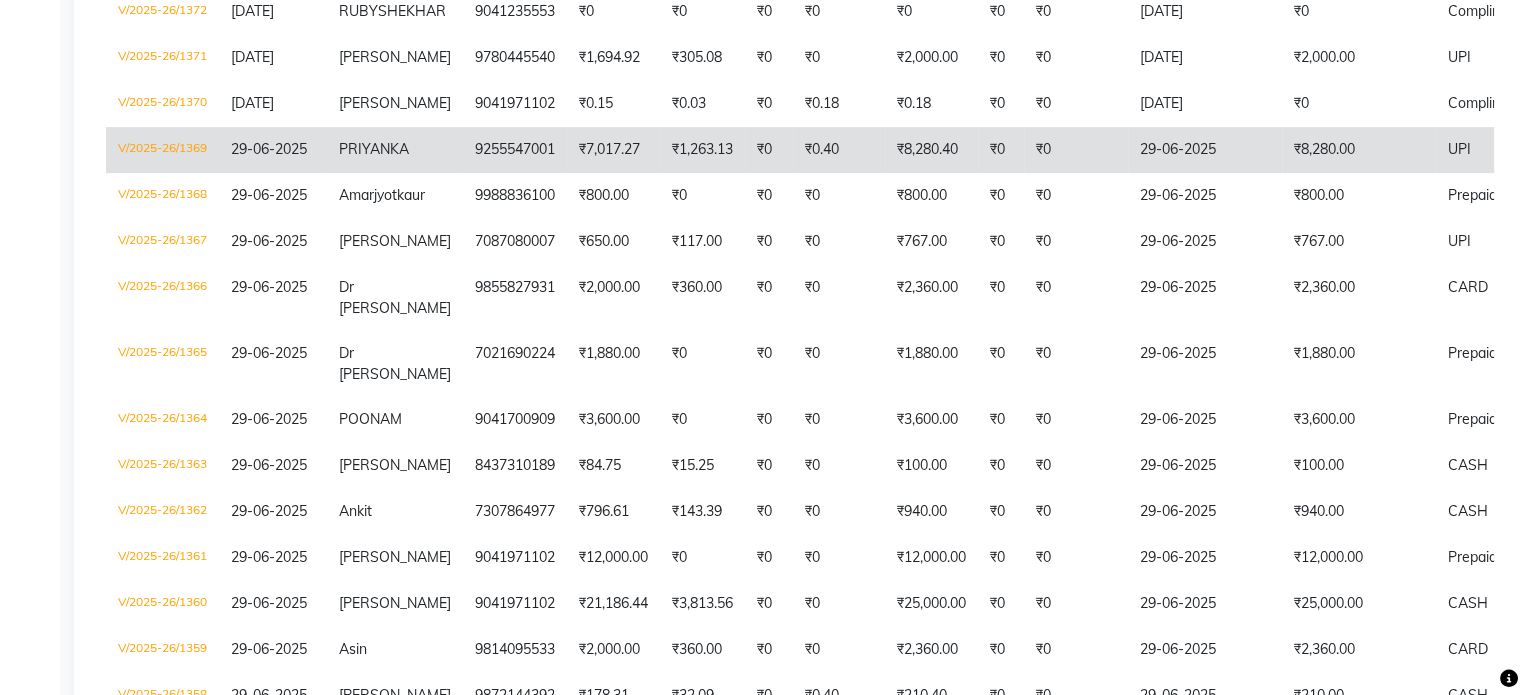 click on "₹8,280.00" 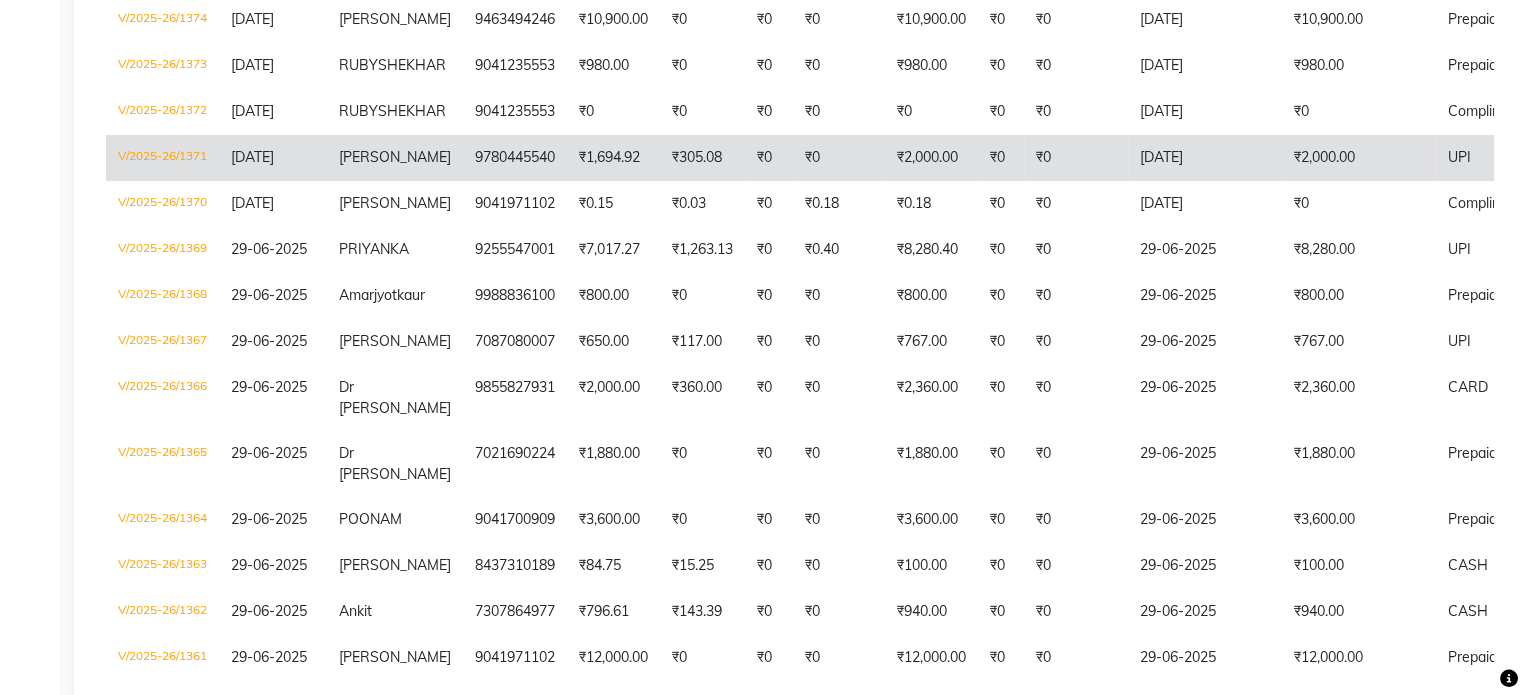 click on "₹2,000.00" 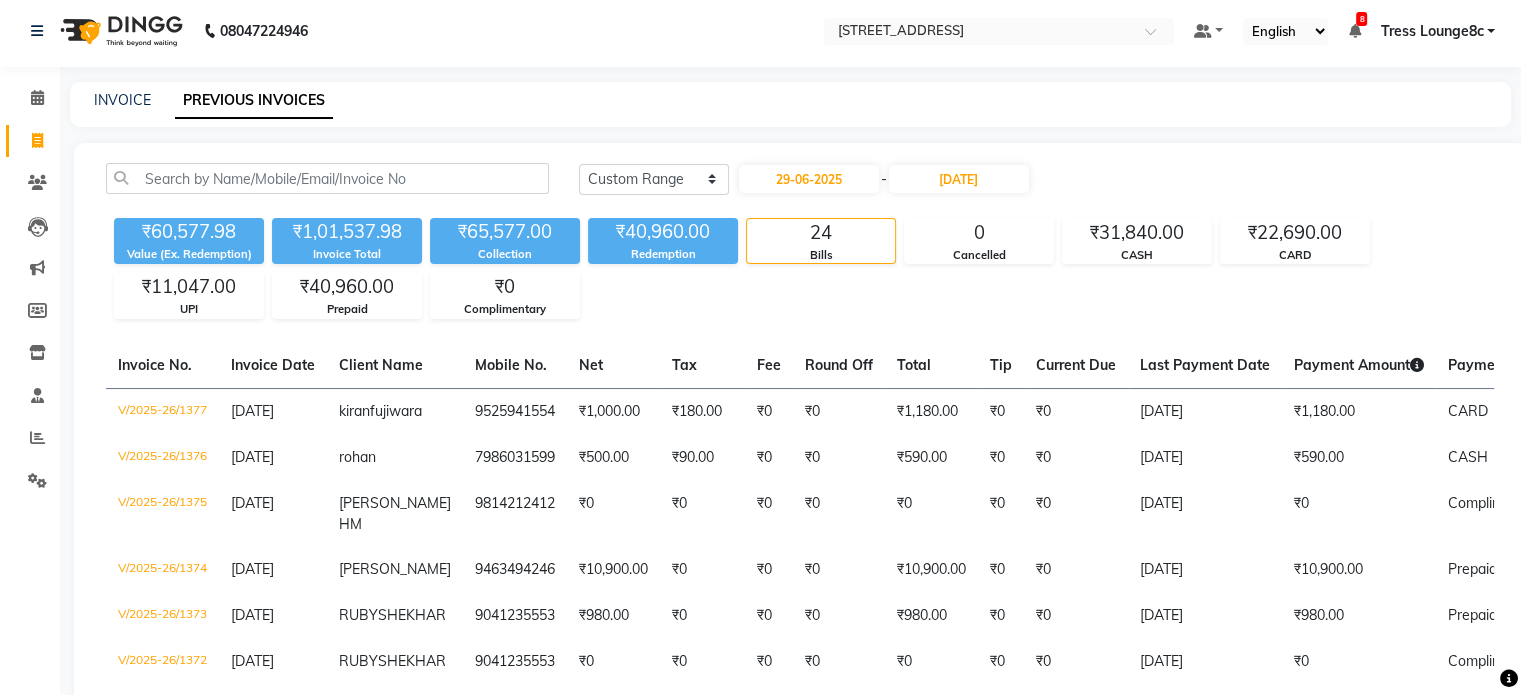 scroll, scrollTop: 0, scrollLeft: 0, axis: both 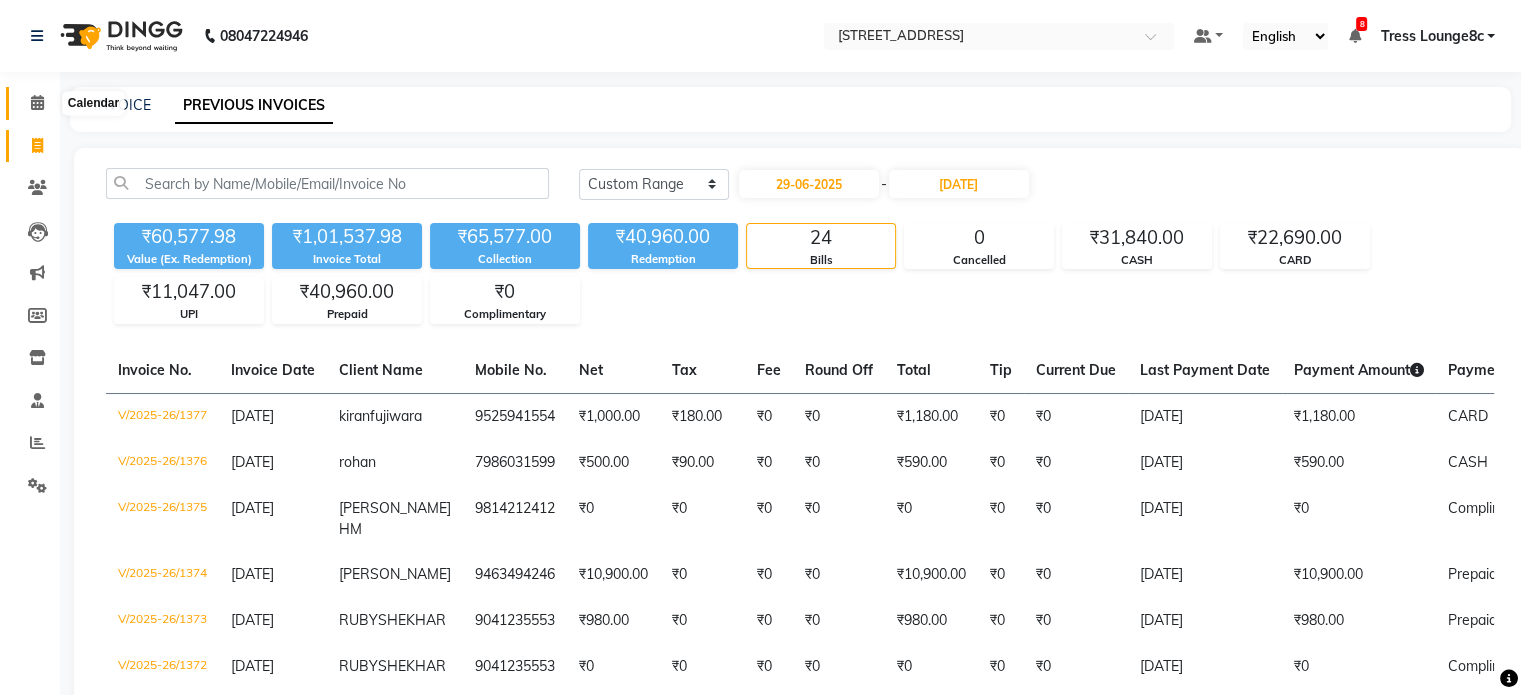 click 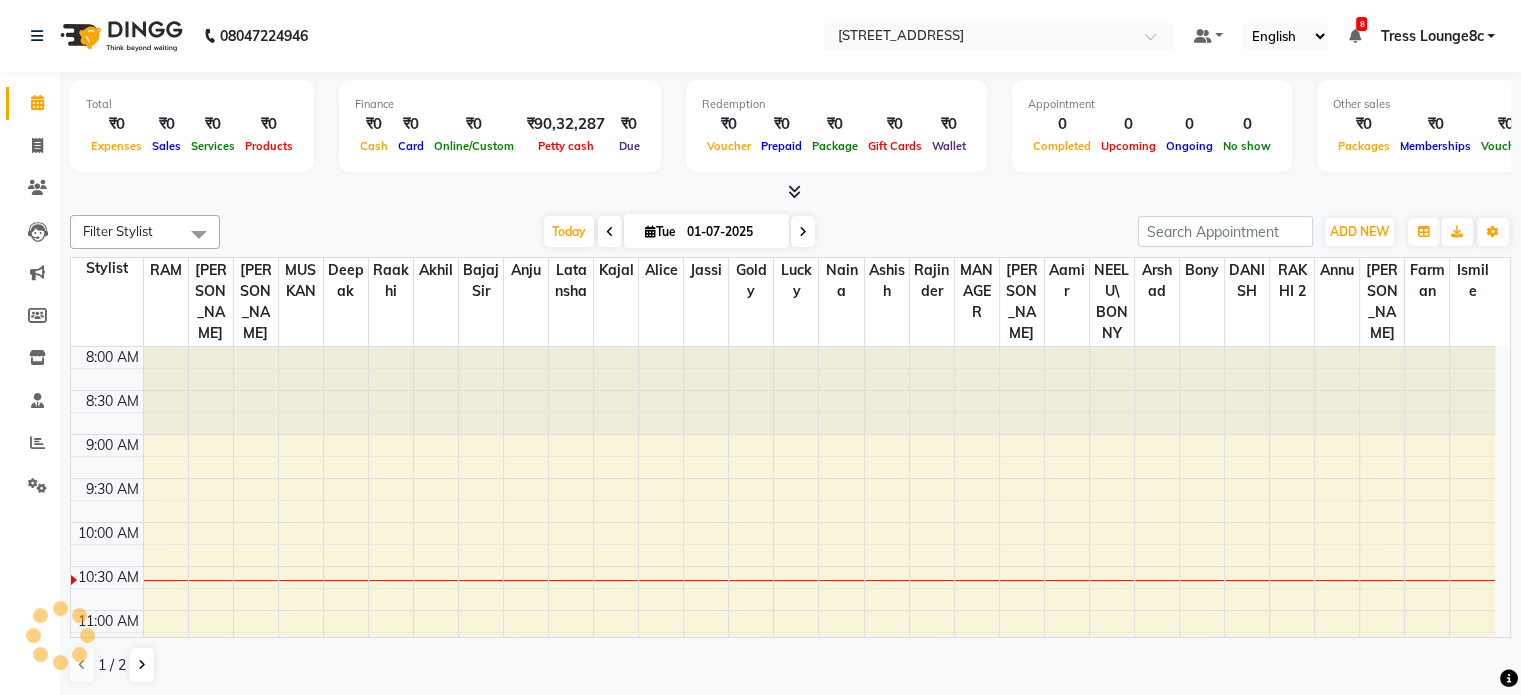 scroll, scrollTop: 175, scrollLeft: 0, axis: vertical 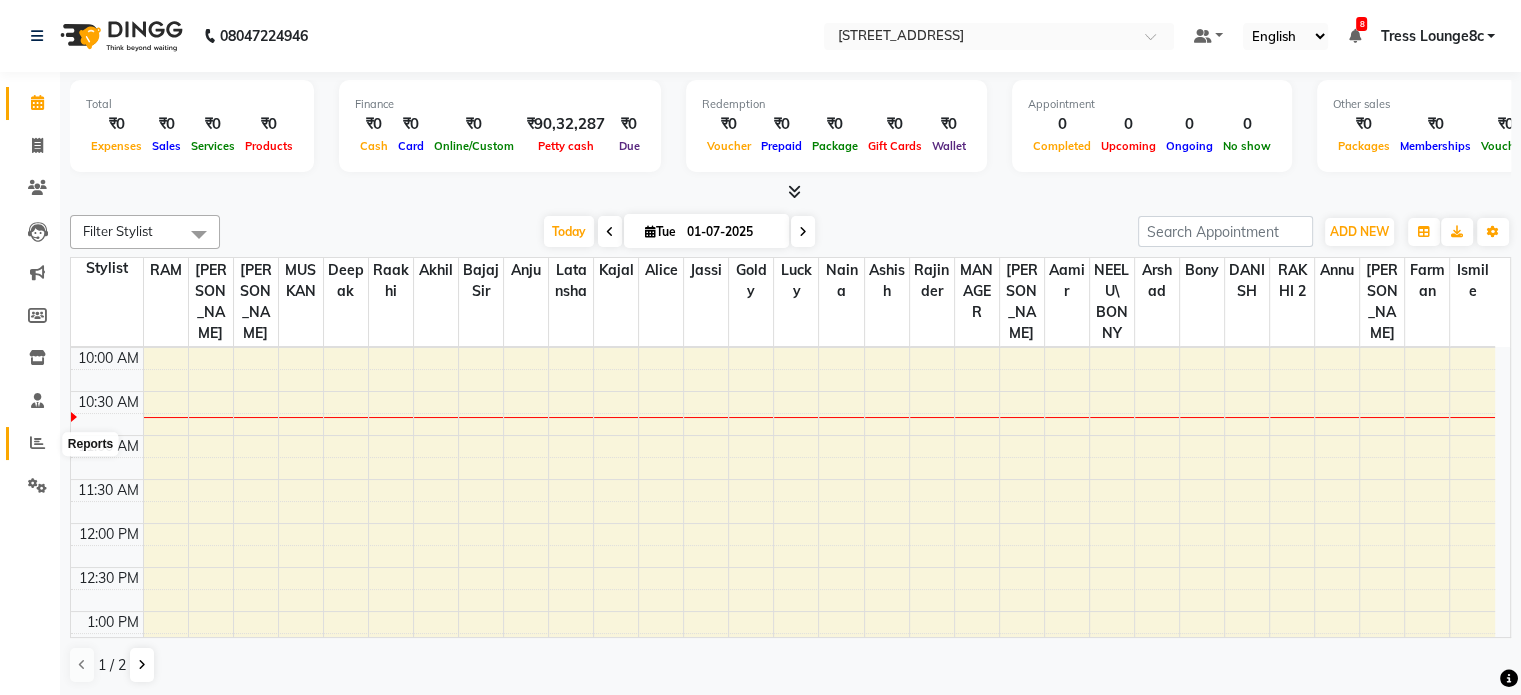 click 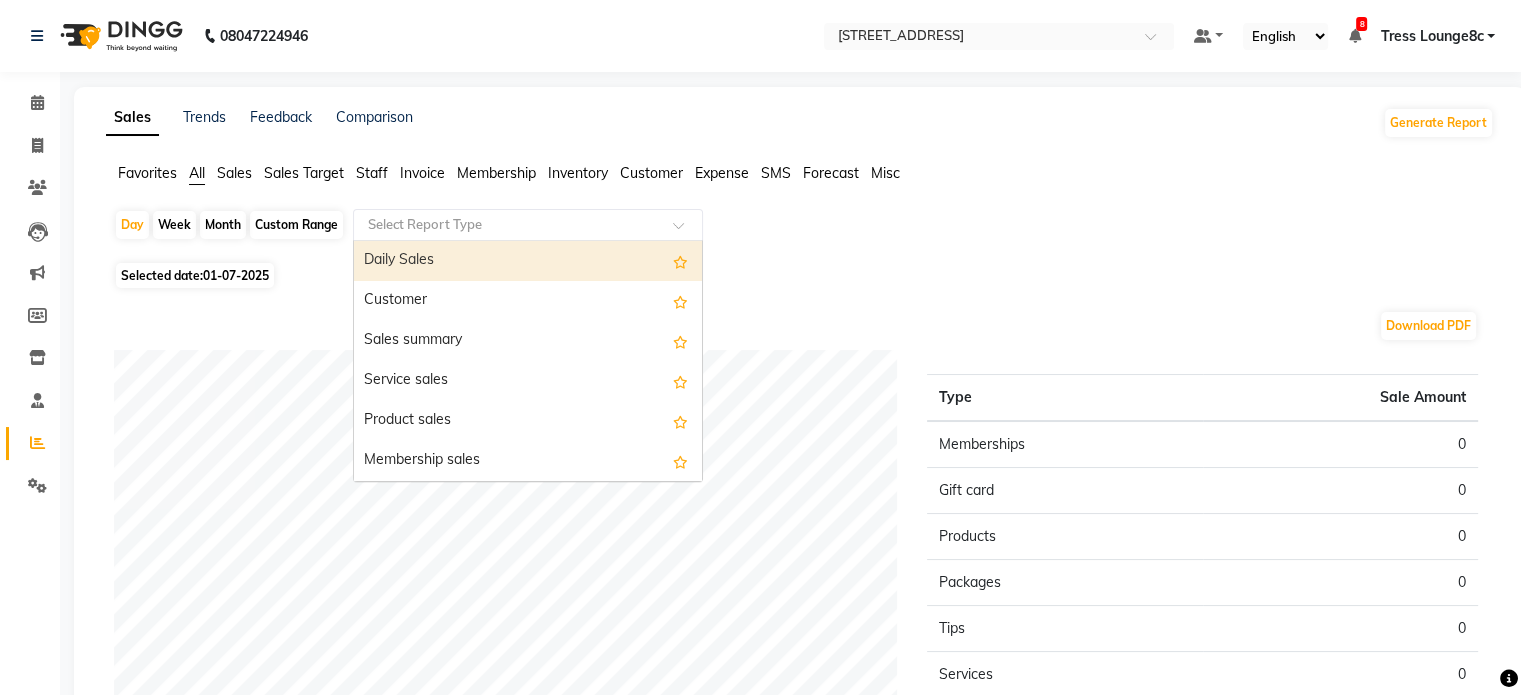 click 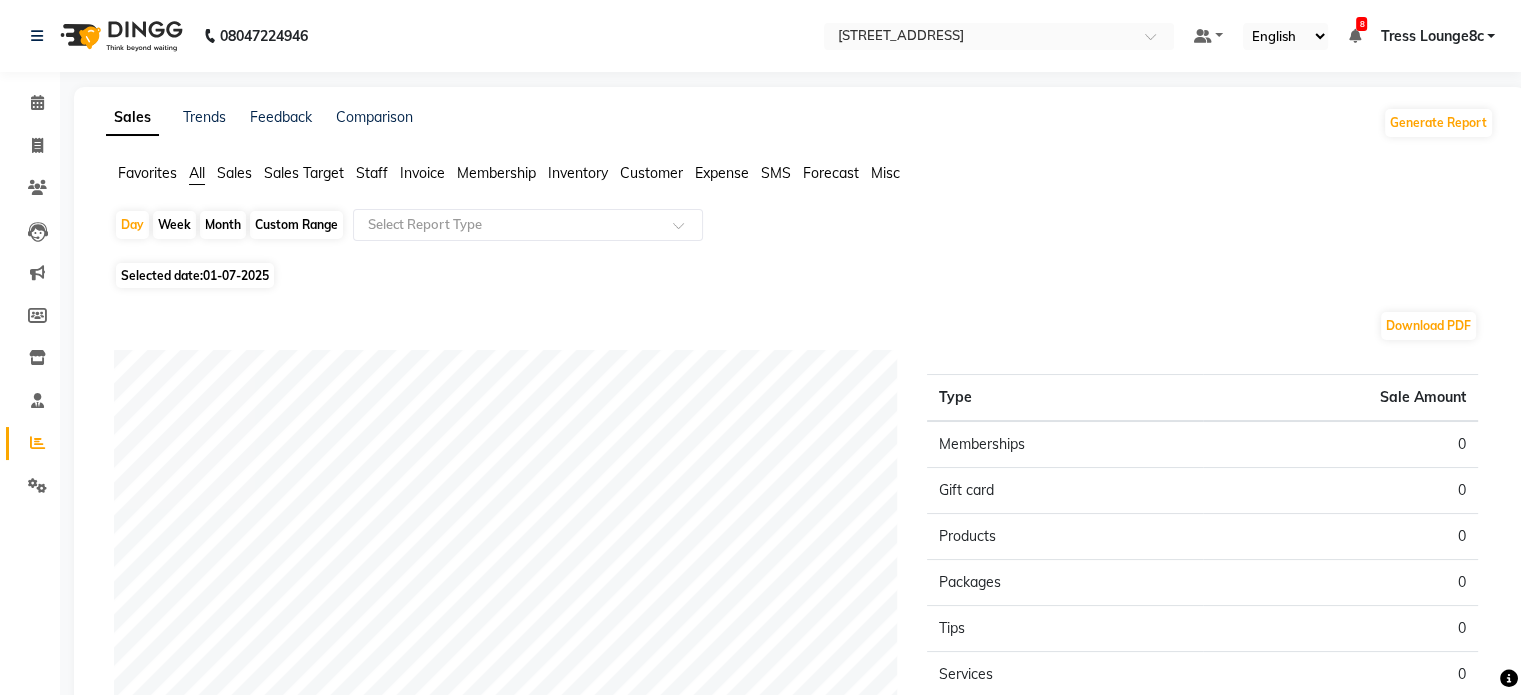 click on "01-07-2025" 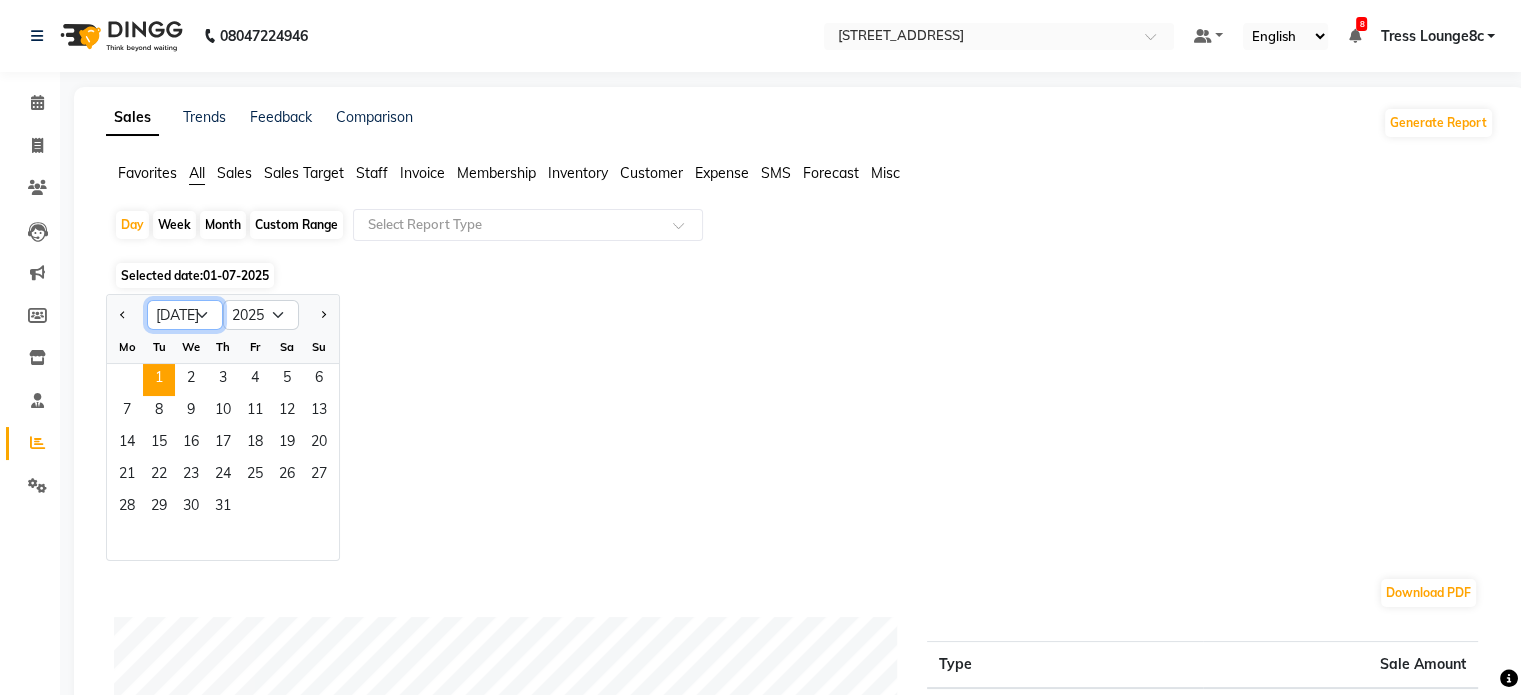click on "Jan Feb Mar Apr May Jun Jul Aug Sep Oct Nov Dec" 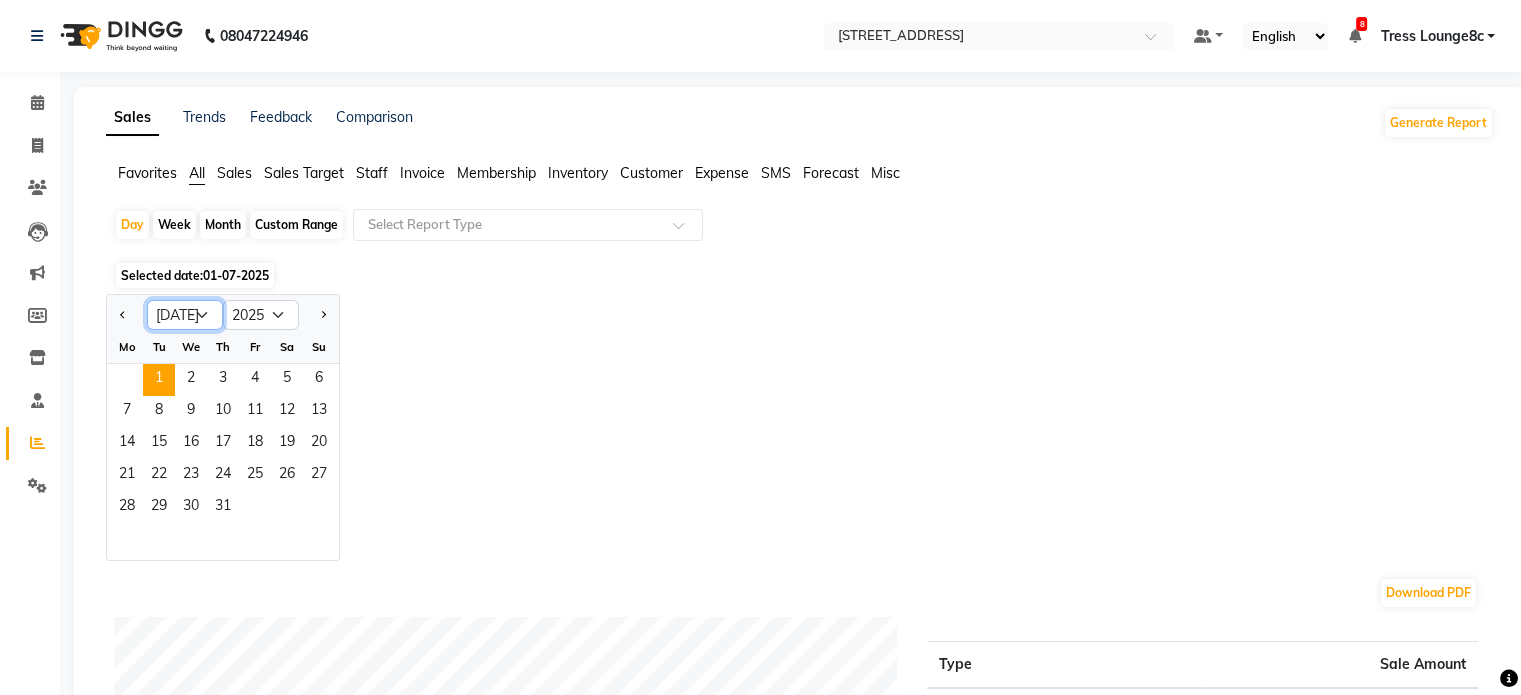 select on "6" 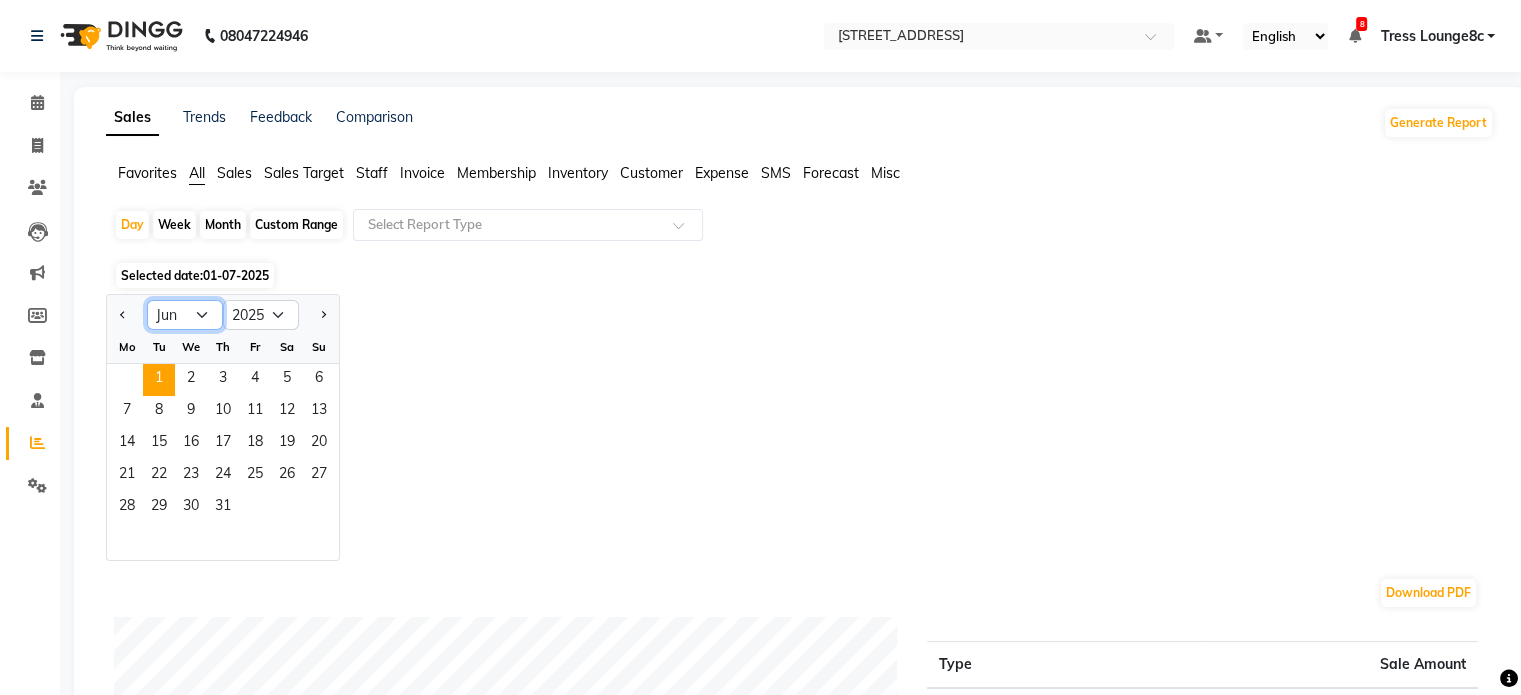 click on "Jan Feb Mar Apr May Jun Jul Aug Sep Oct Nov Dec" 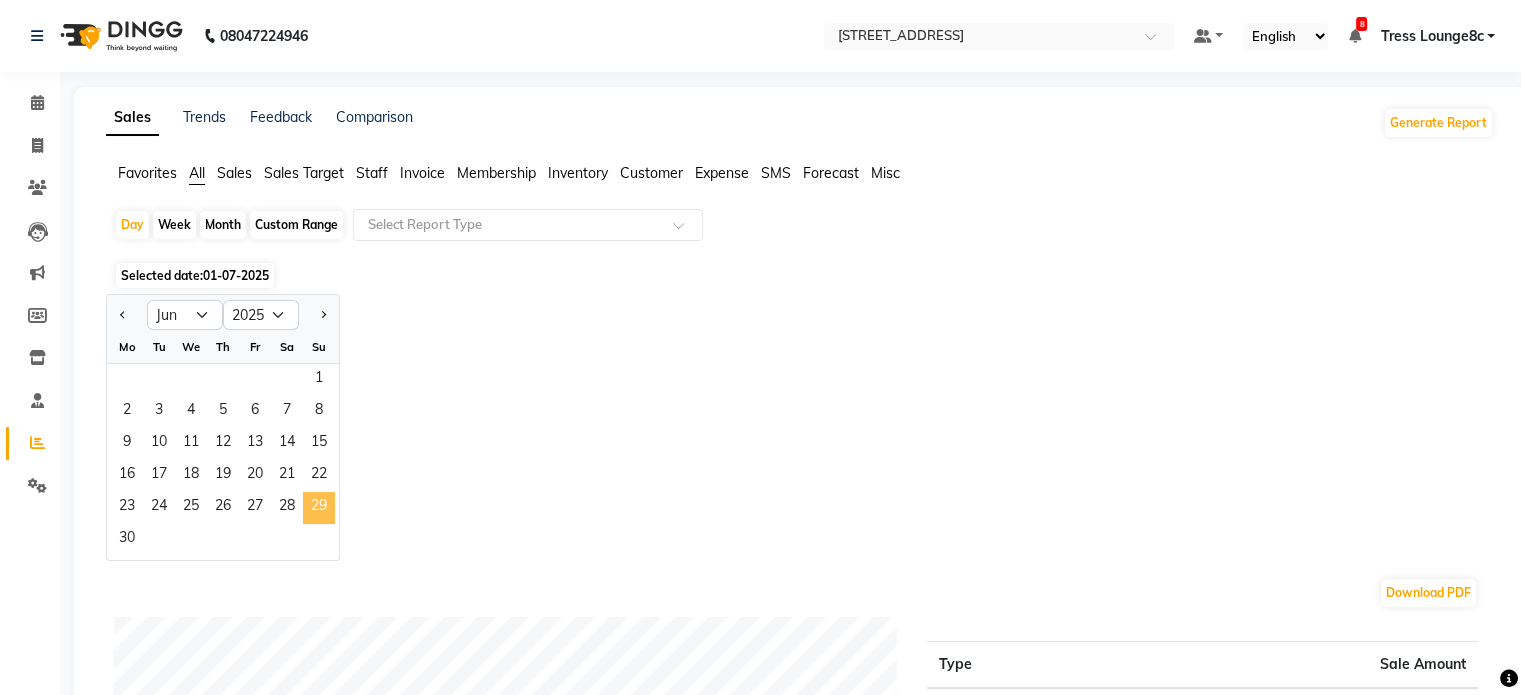 click on "29" 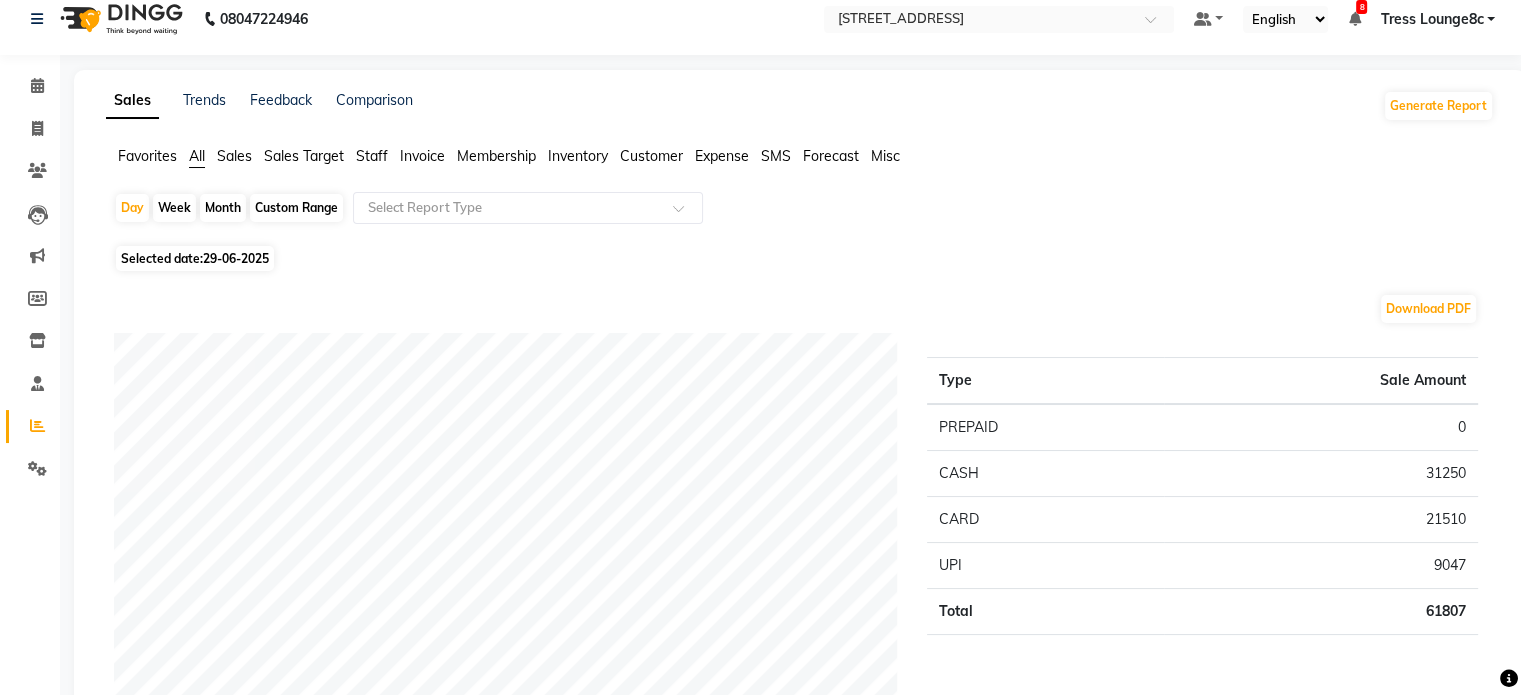 scroll, scrollTop: 0, scrollLeft: 0, axis: both 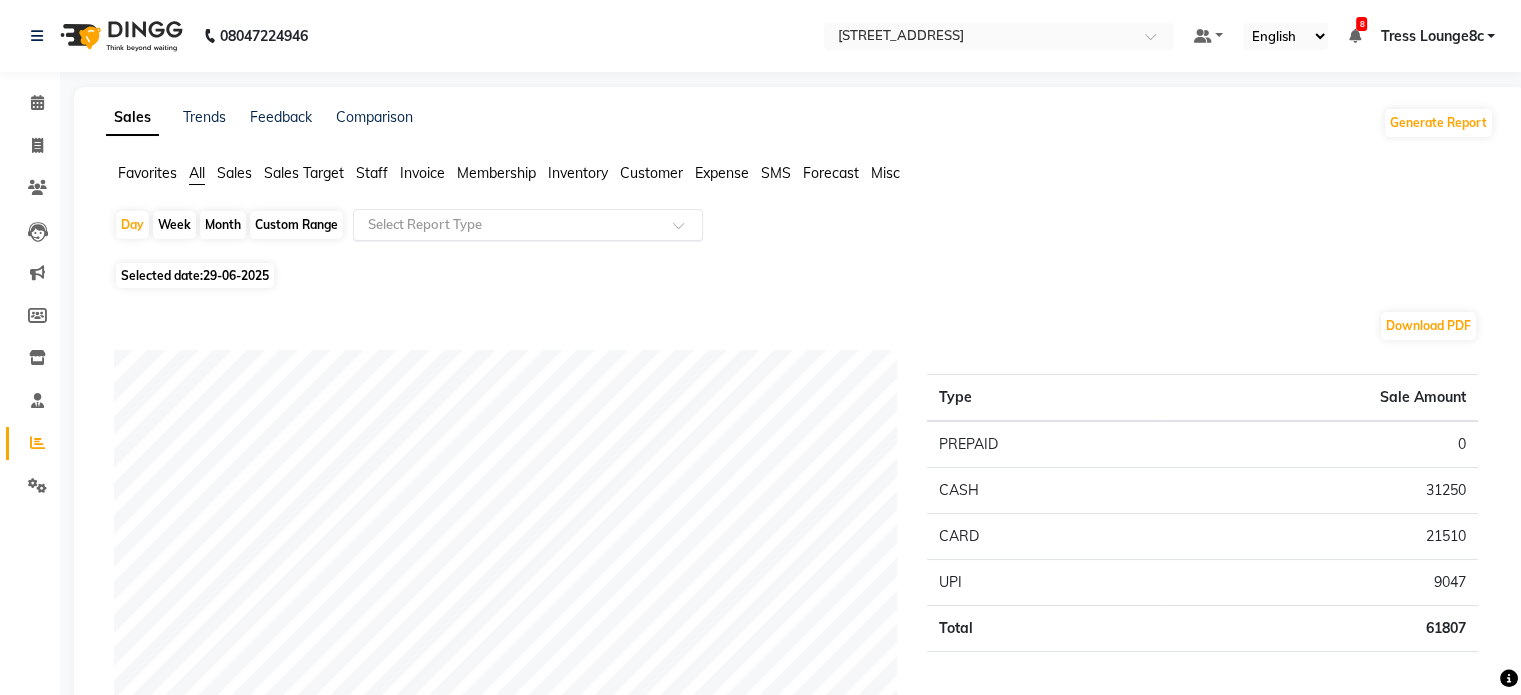 click 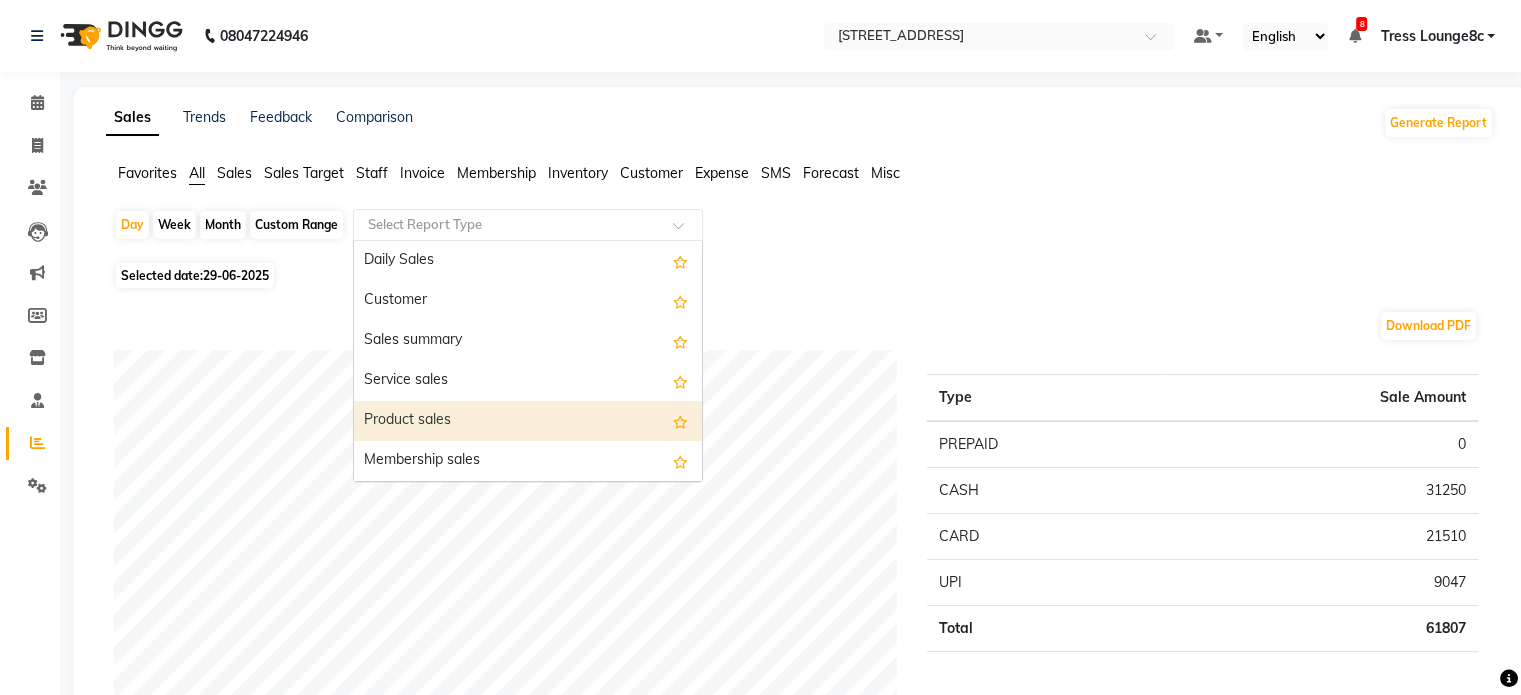 click on "Product sales" at bounding box center (528, 421) 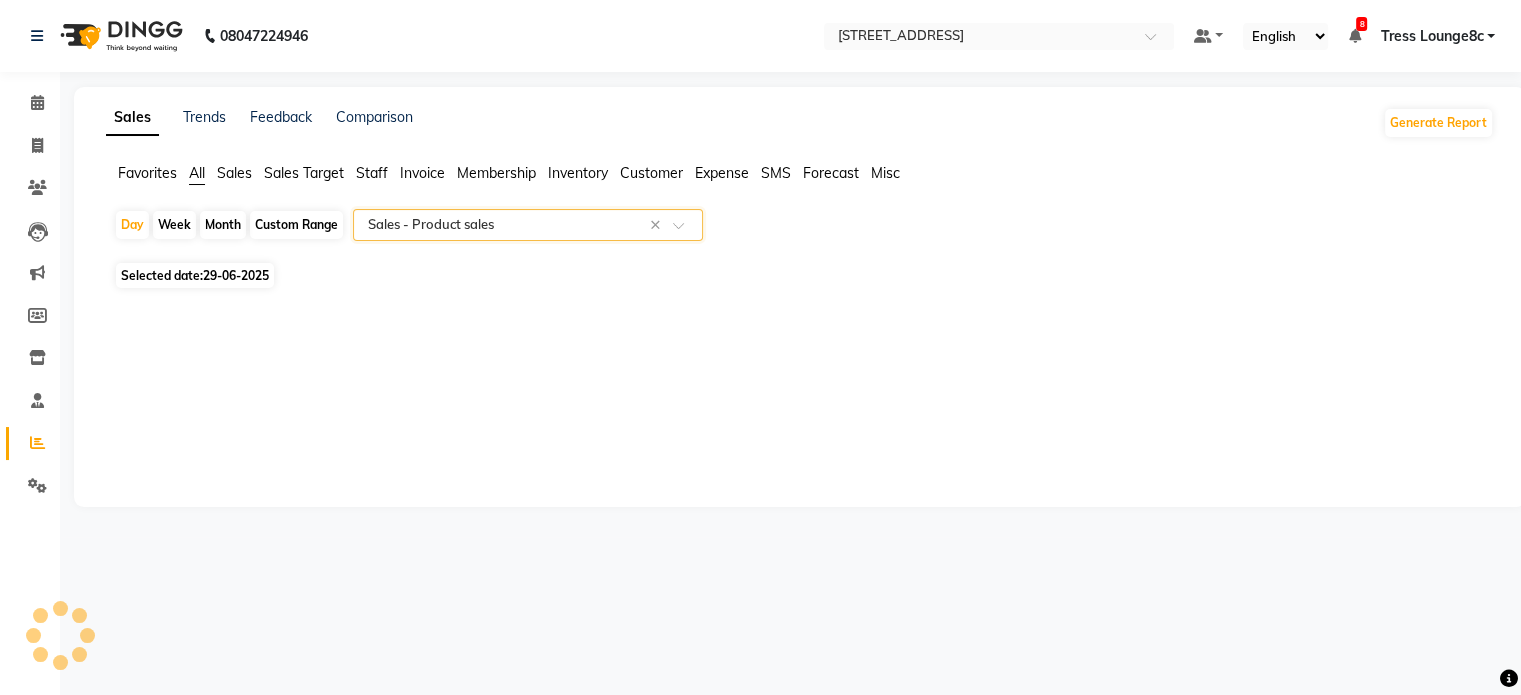 select on "full_report" 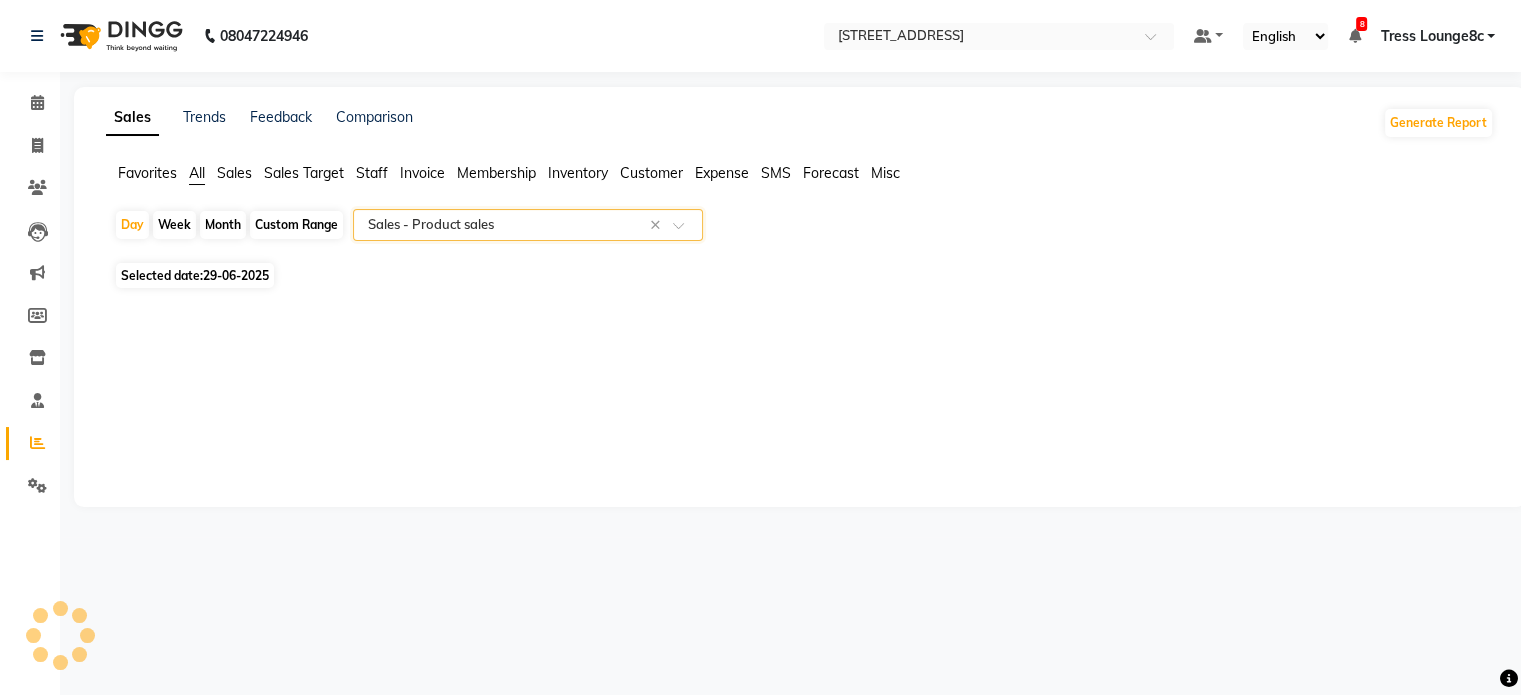 select on "csv" 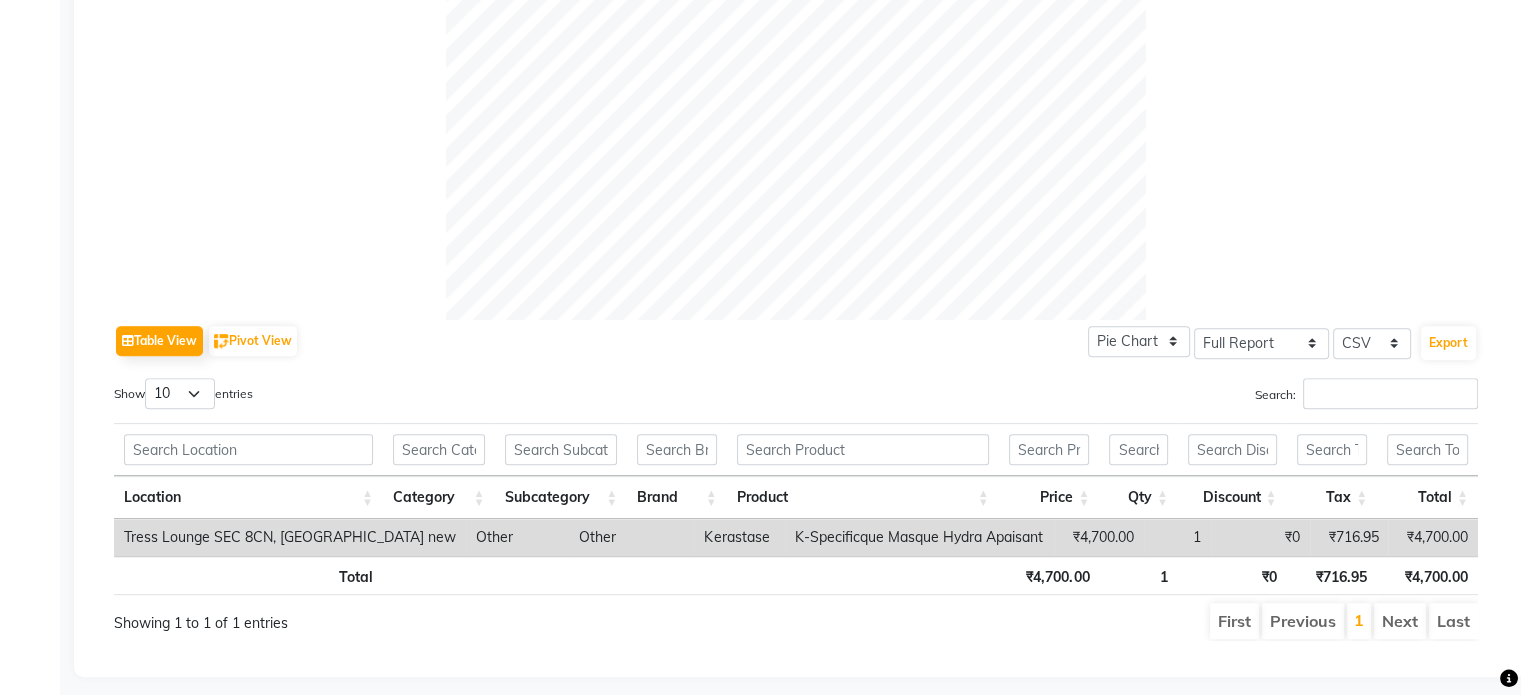 scroll, scrollTop: 739, scrollLeft: 0, axis: vertical 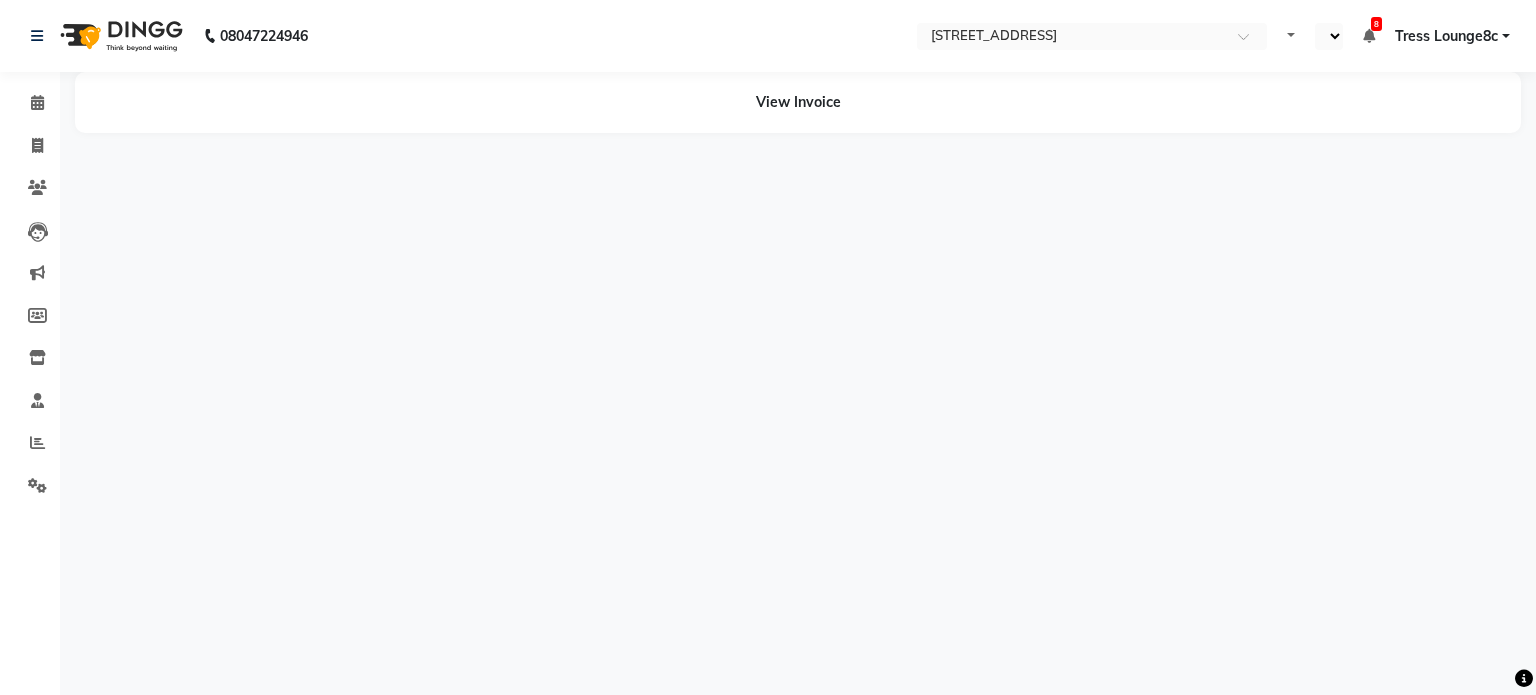 select on "en" 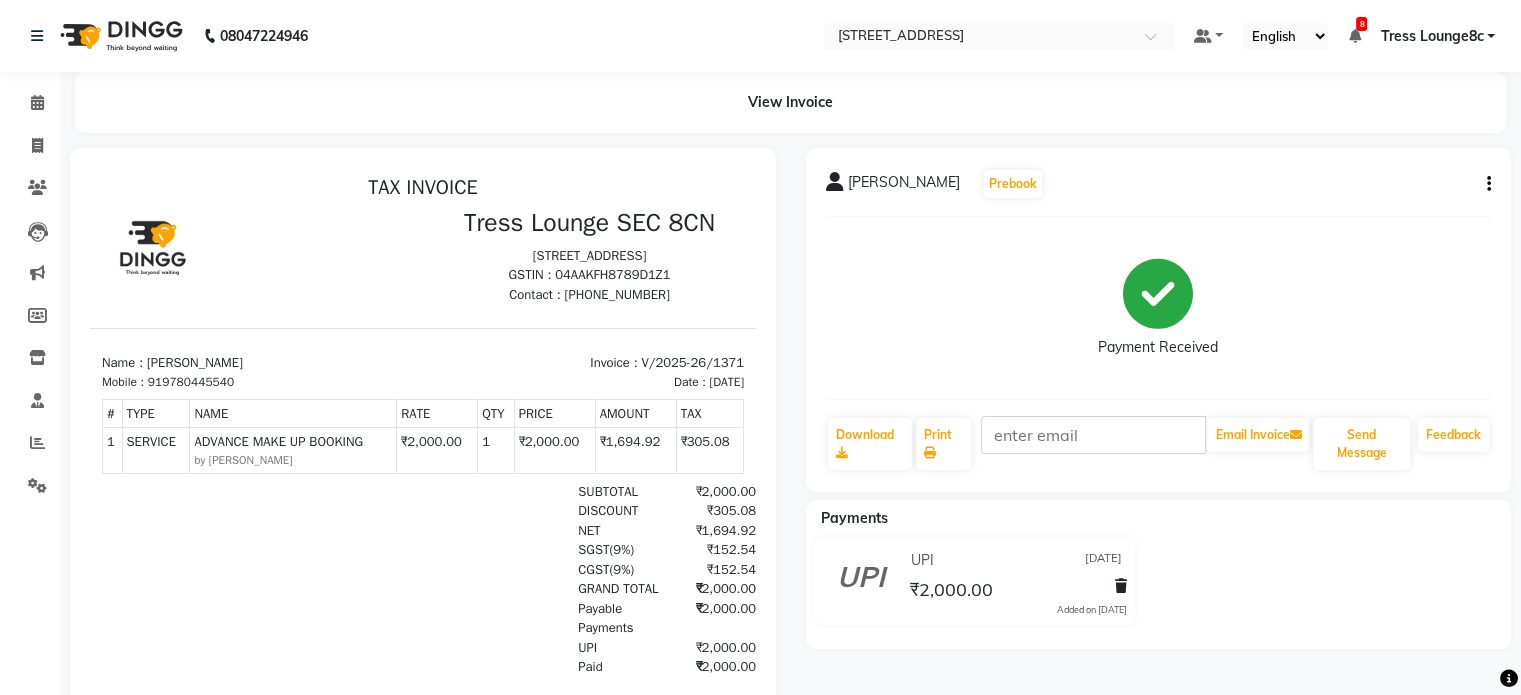 scroll, scrollTop: 0, scrollLeft: 0, axis: both 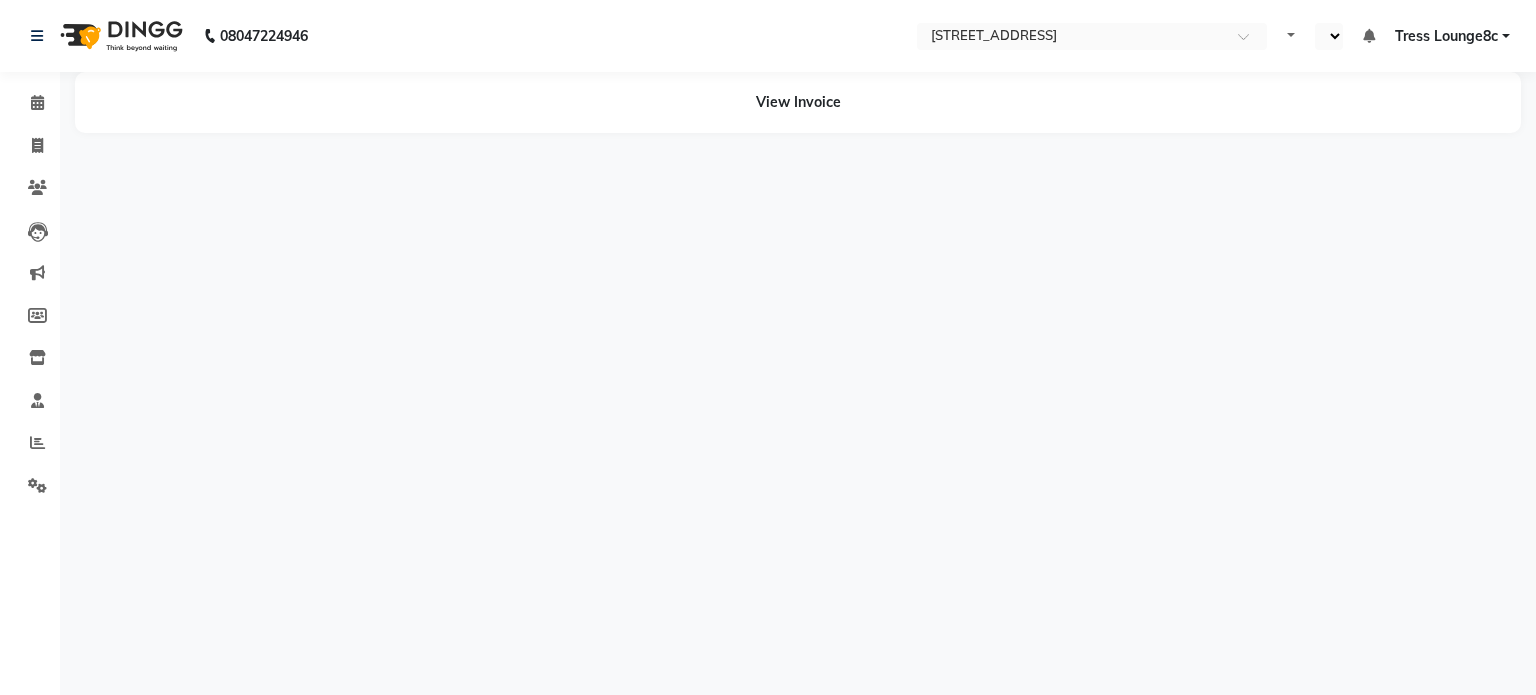 select on "en" 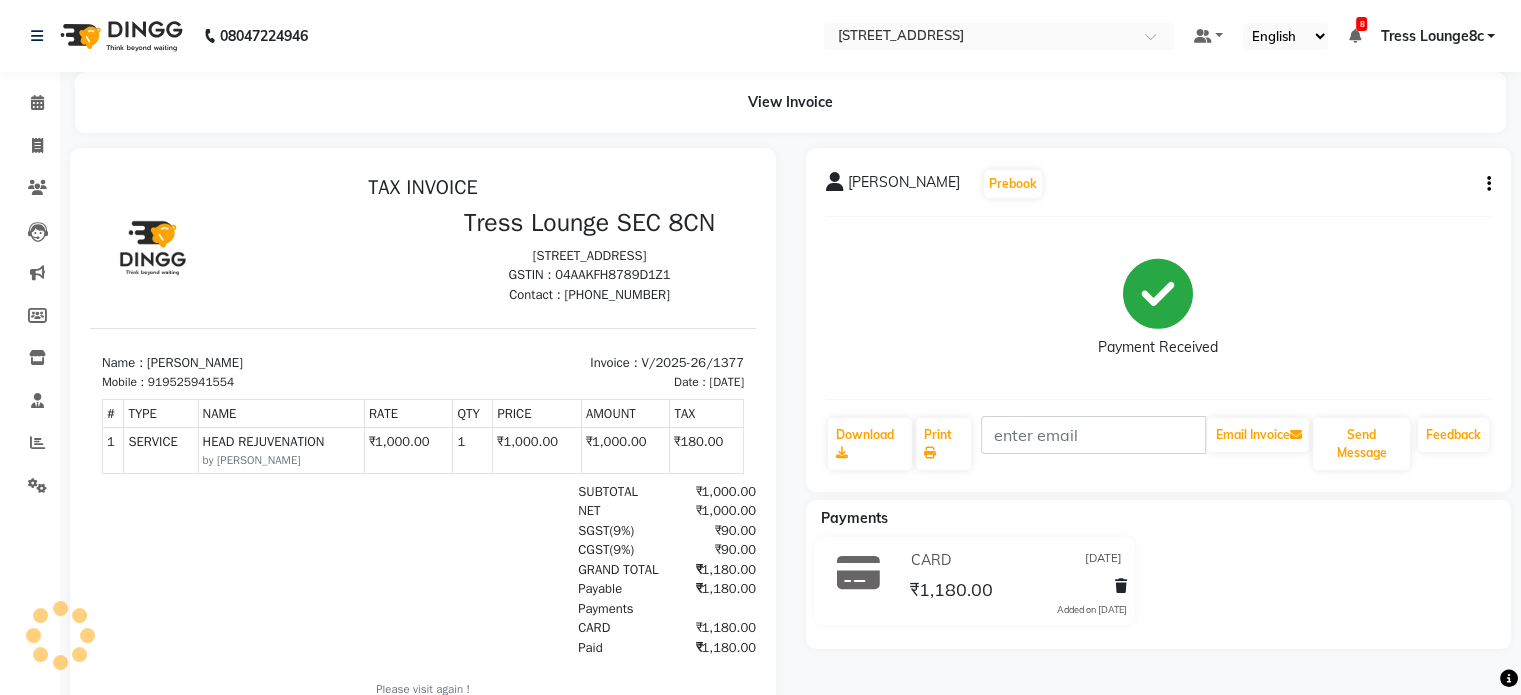 scroll, scrollTop: 0, scrollLeft: 0, axis: both 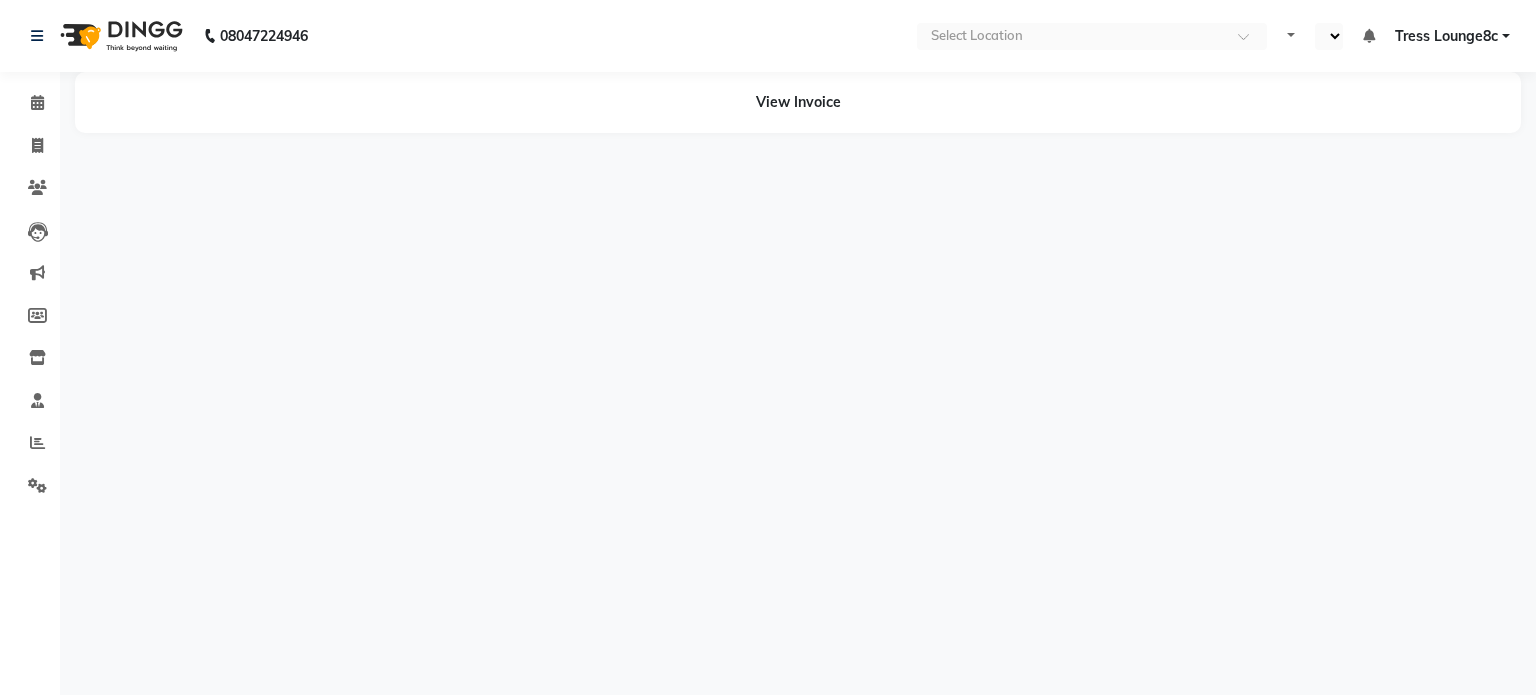 select on "en" 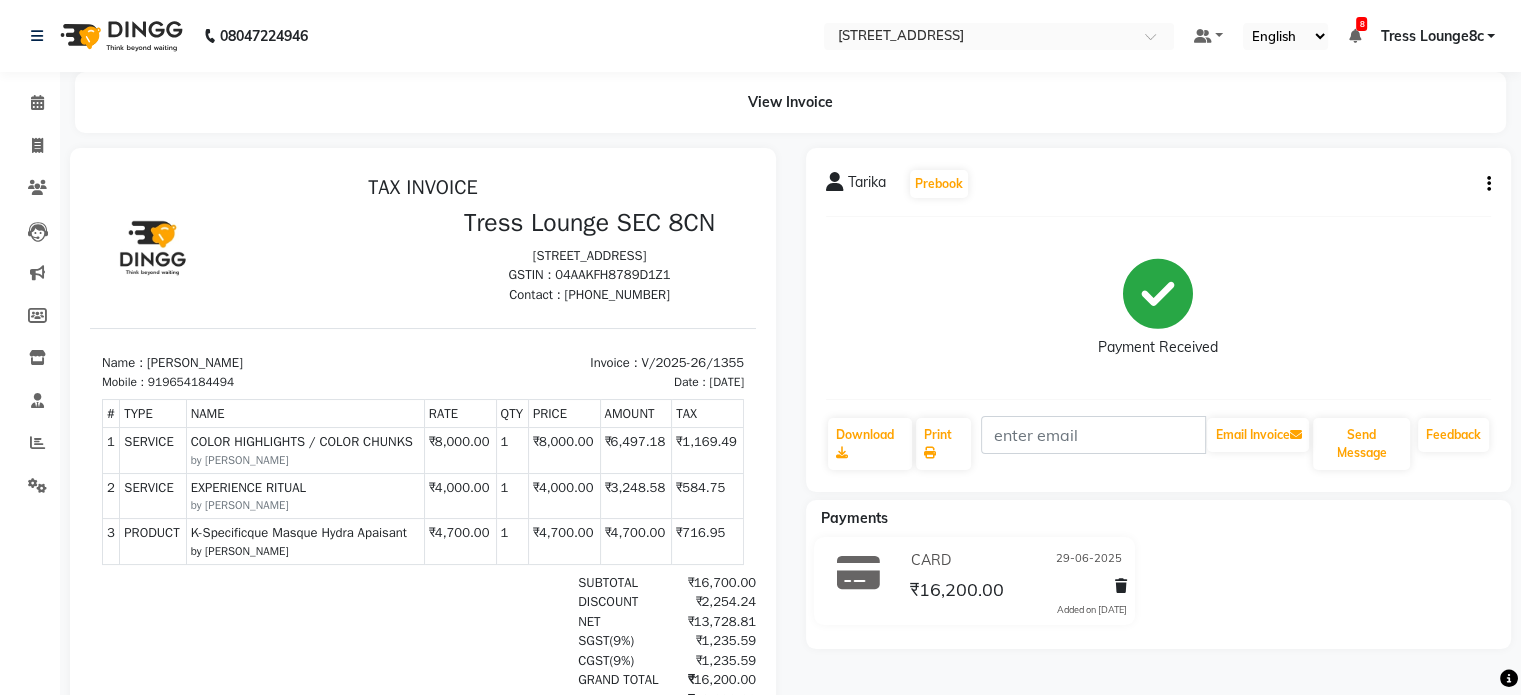 scroll, scrollTop: 0, scrollLeft: 0, axis: both 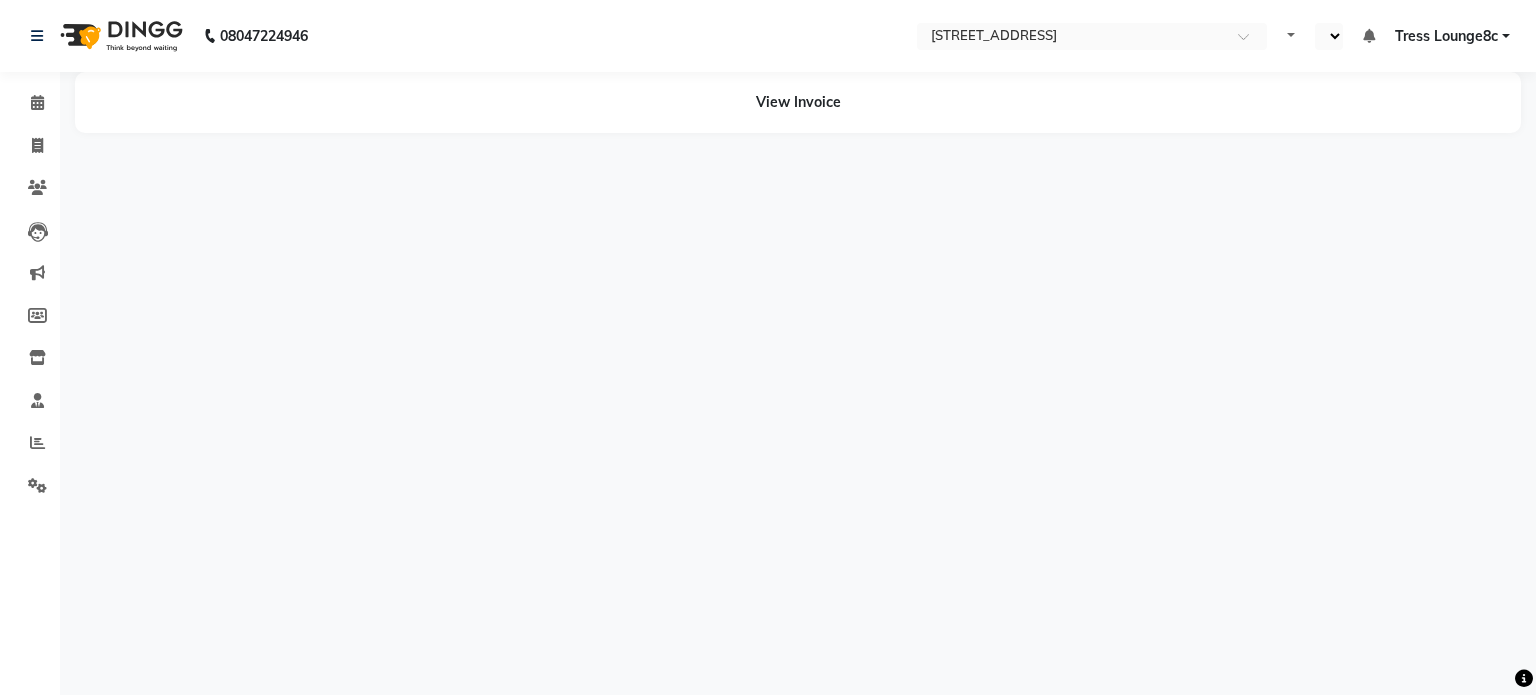 select on "en" 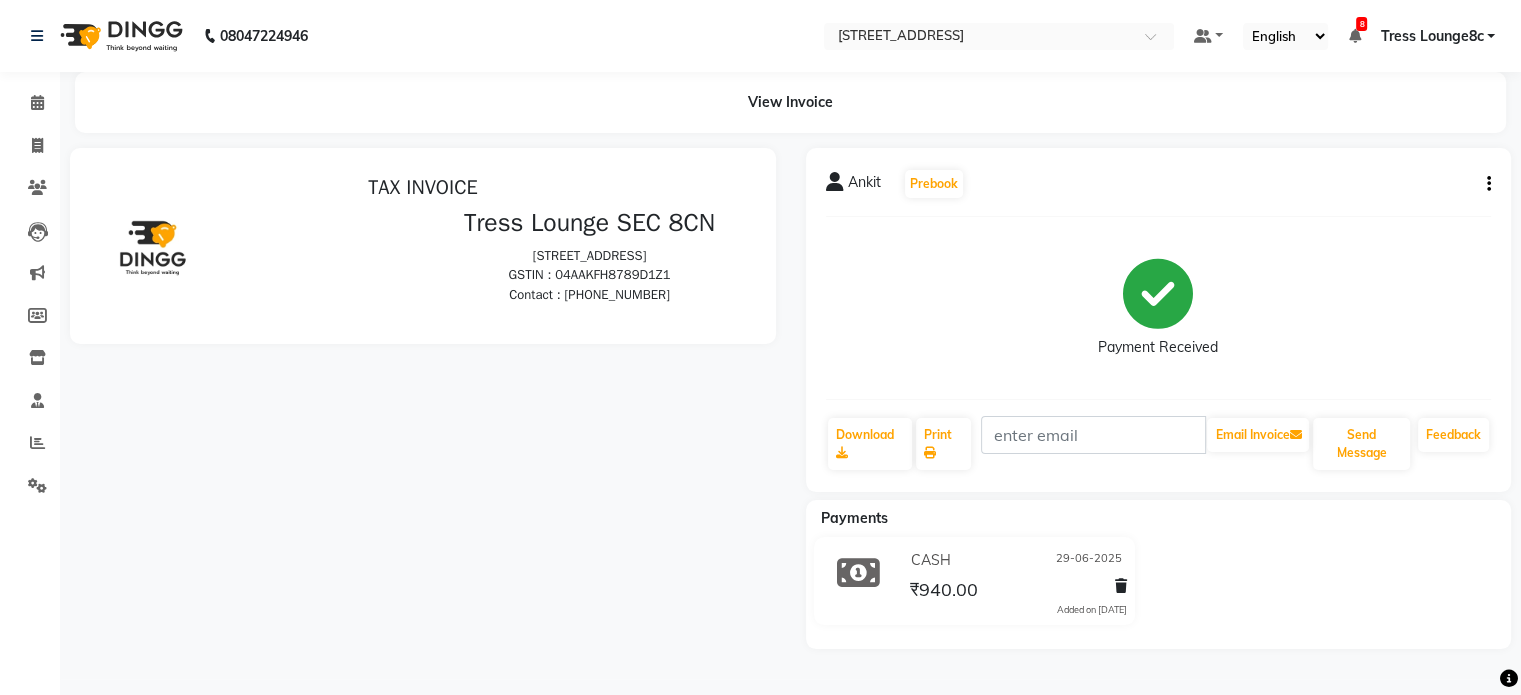 scroll, scrollTop: 0, scrollLeft: 0, axis: both 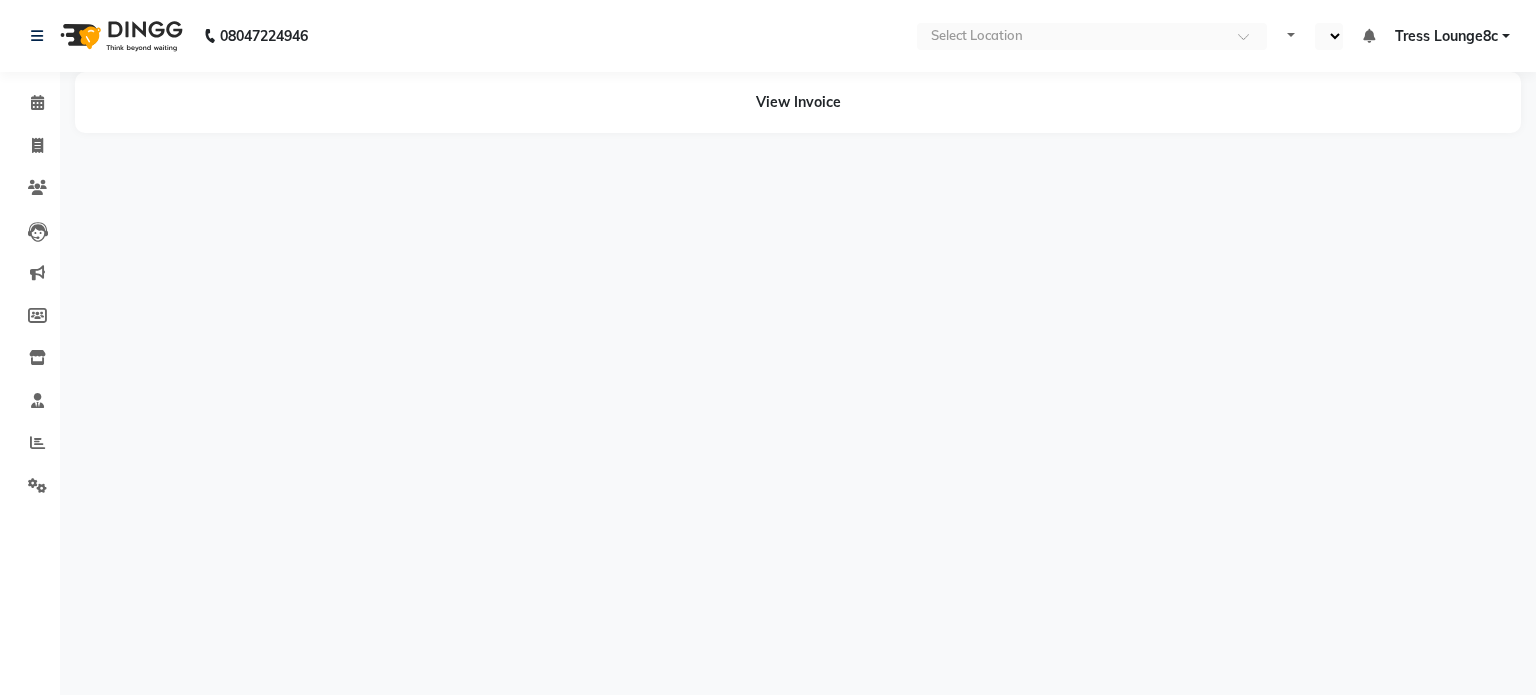 select on "en" 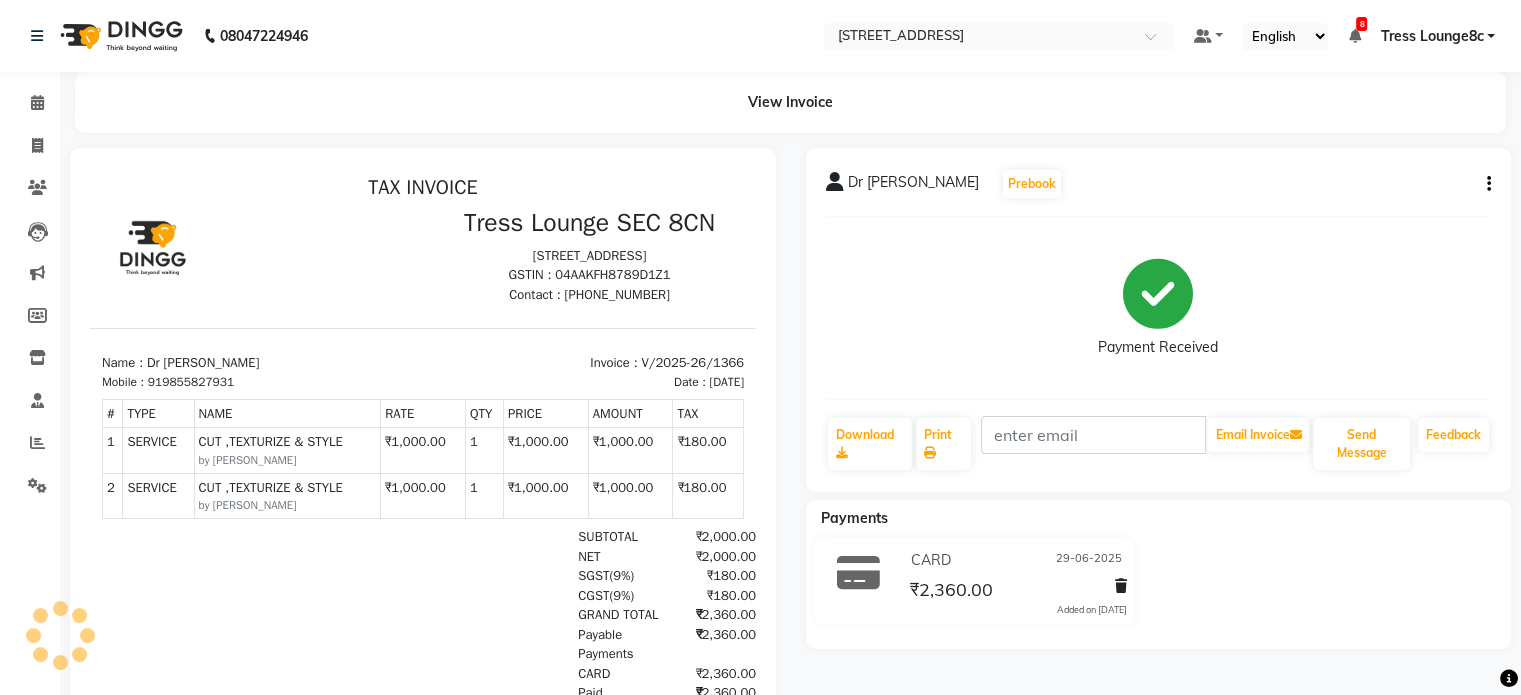 scroll, scrollTop: 0, scrollLeft: 0, axis: both 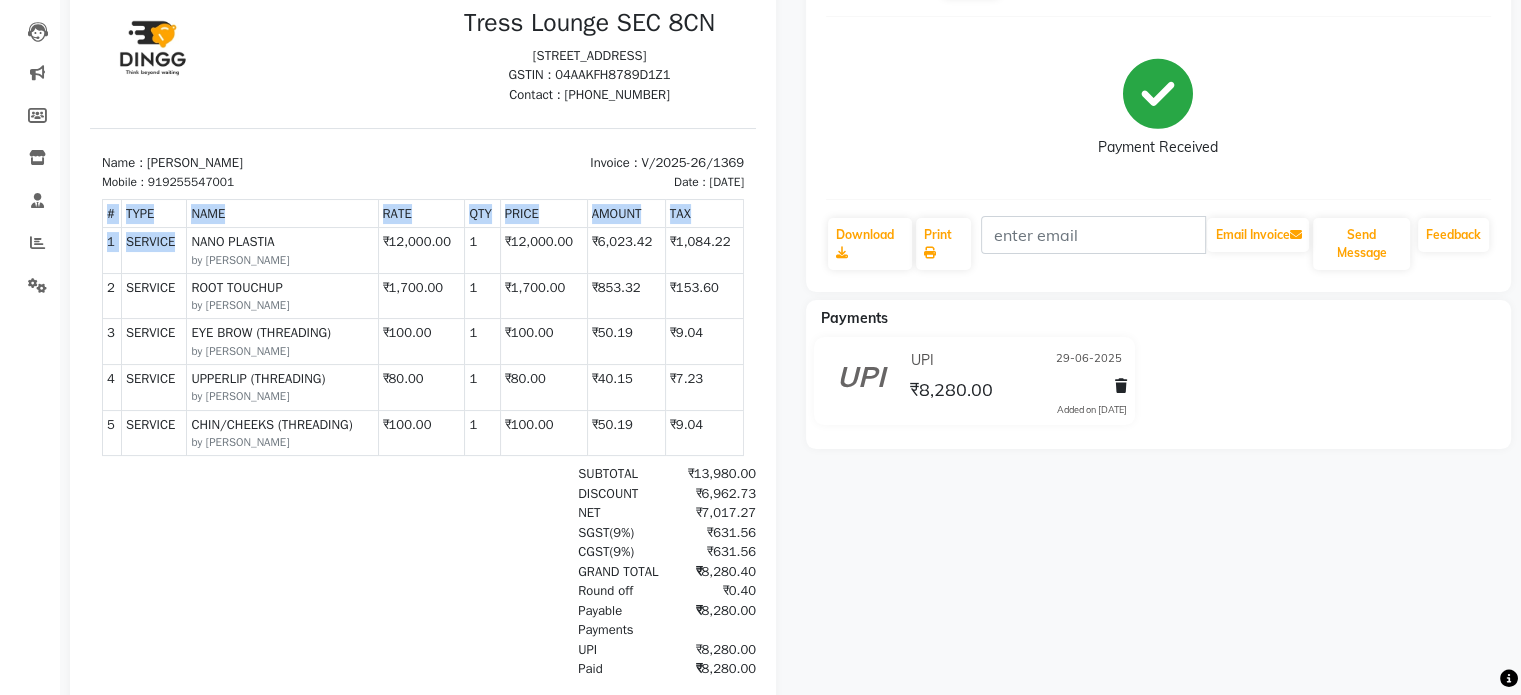 drag, startPoint x: 177, startPoint y: 231, endPoint x: 872, endPoint y: 431, distance: 723.20465 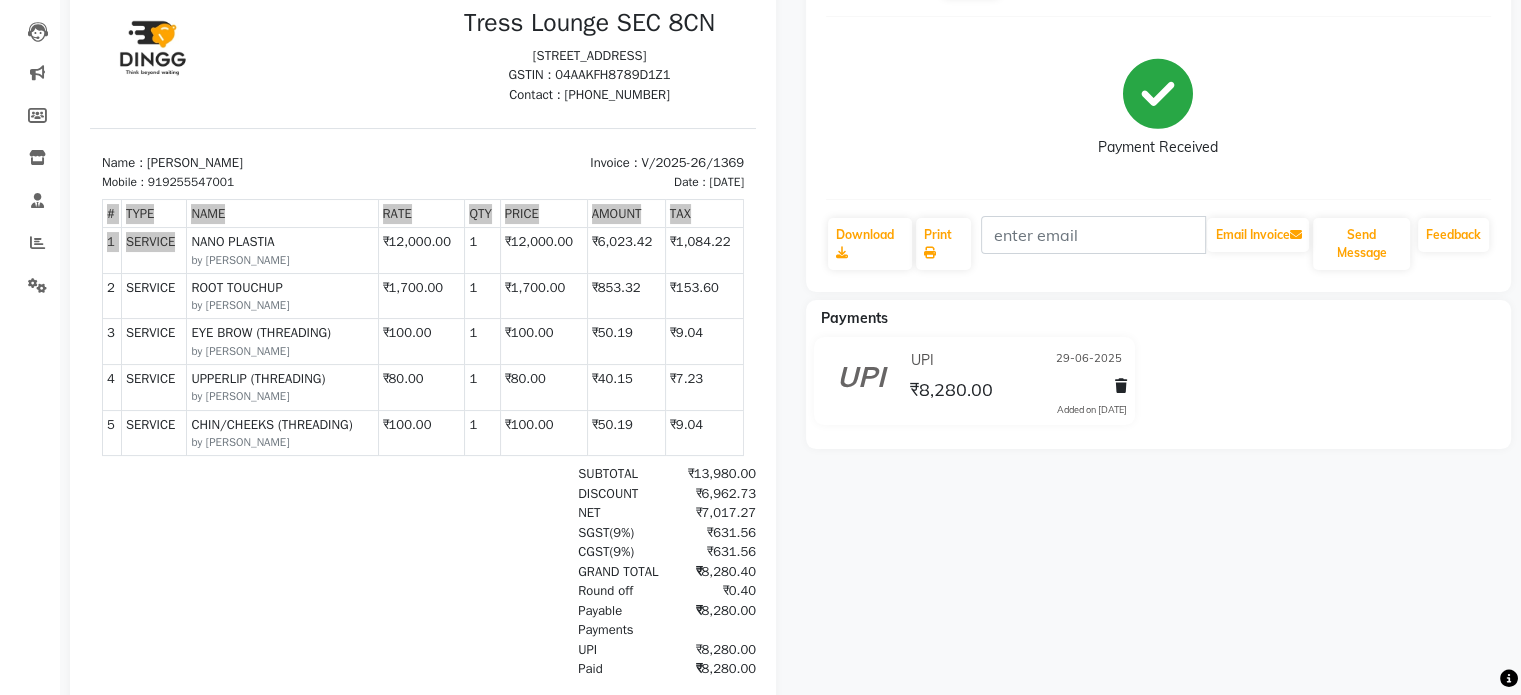 click on "PRIYANKA   Prebook   Payment Received  Download  Print   Email Invoice   Send Message Feedback  Payments UPI 29-06-2025 ₹8,280.00  Added on 29-06-2025" 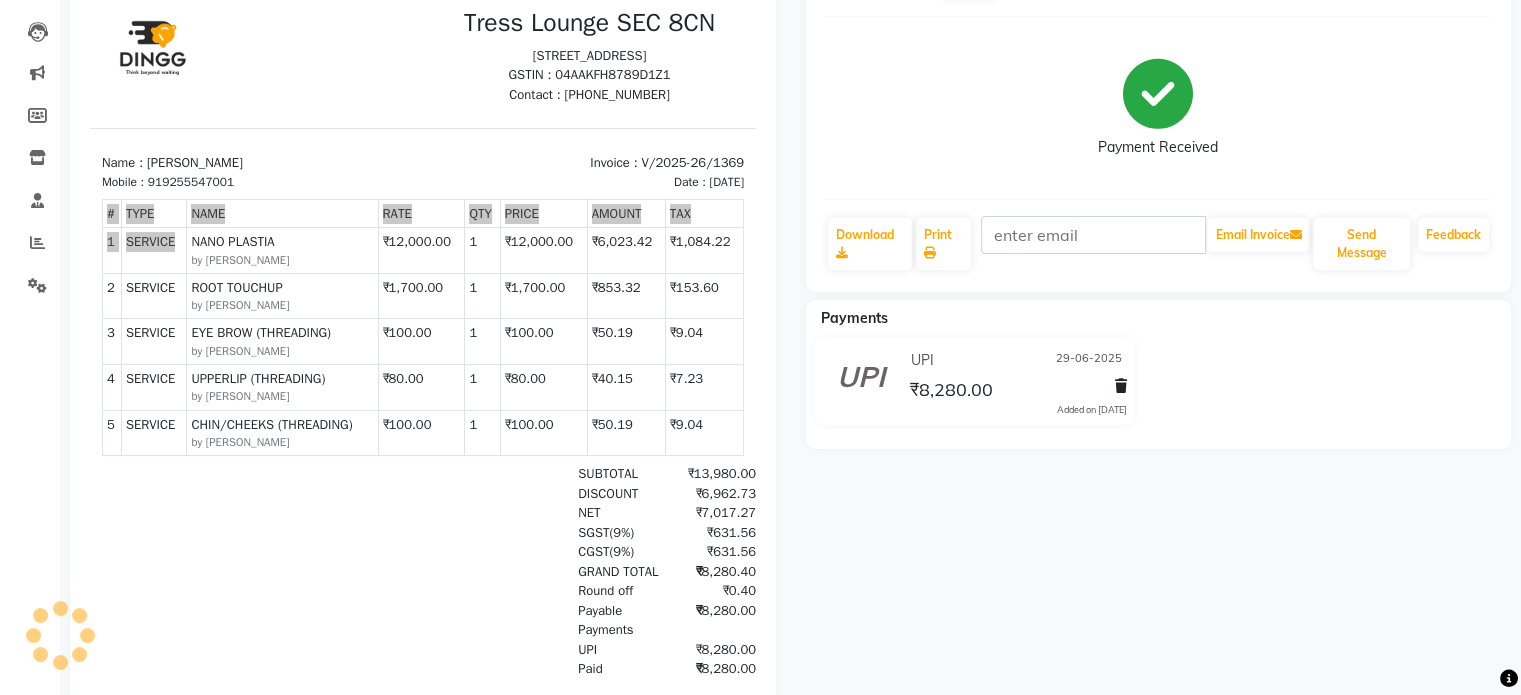 click on "PRIYANKA   Prebook   Payment Received  Download  Print   Email Invoice   Send Message Feedback  Payments UPI 29-06-2025 ₹8,280.00  Added on 29-06-2025" 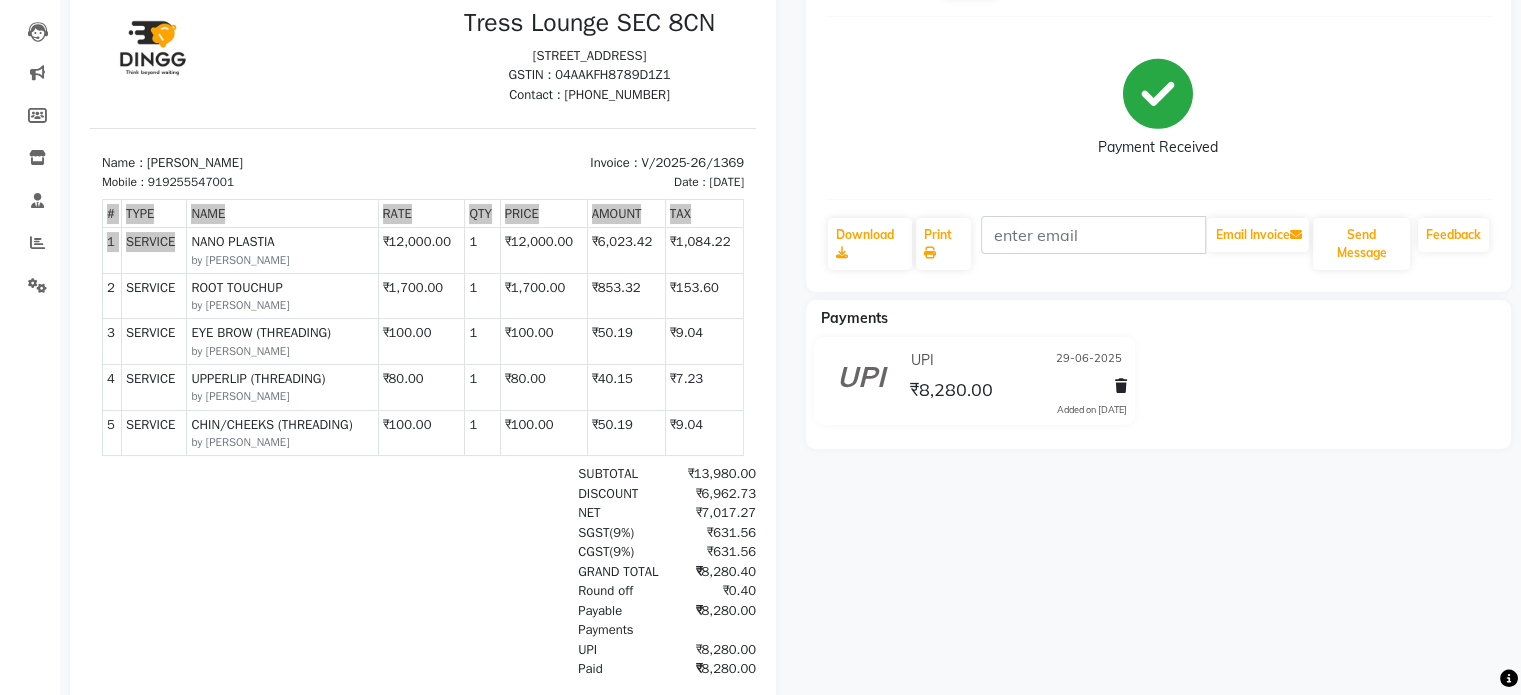 click on "PRIYANKA   Prebook   Payment Received  Download  Print   Email Invoice   Send Message Feedback  Payments UPI 29-06-2025 ₹8,280.00  Added on 29-06-2025" 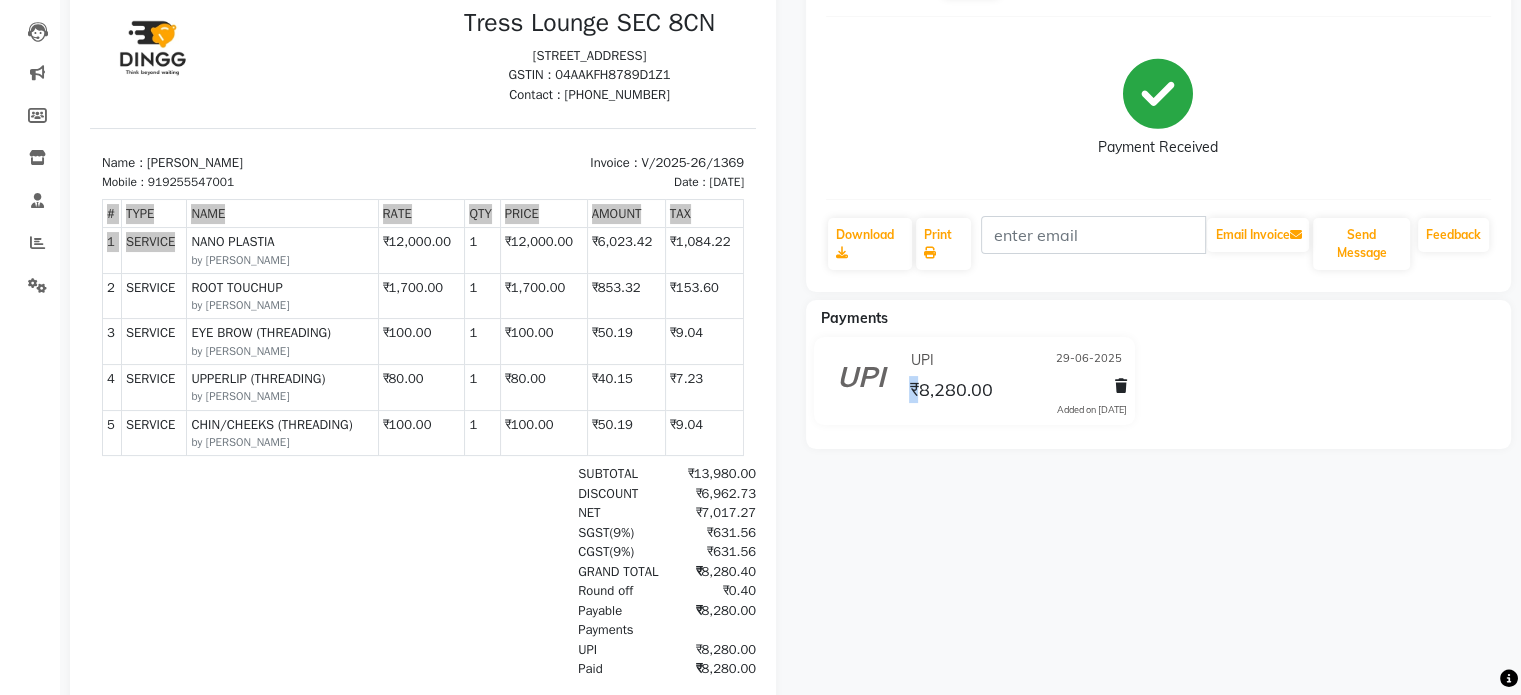 click on "PRIYANKA   Prebook   Payment Received  Download  Print   Email Invoice   Send Message Feedback  Payments UPI 29-06-2025 ₹8,280.00  Added on 29-06-2025" 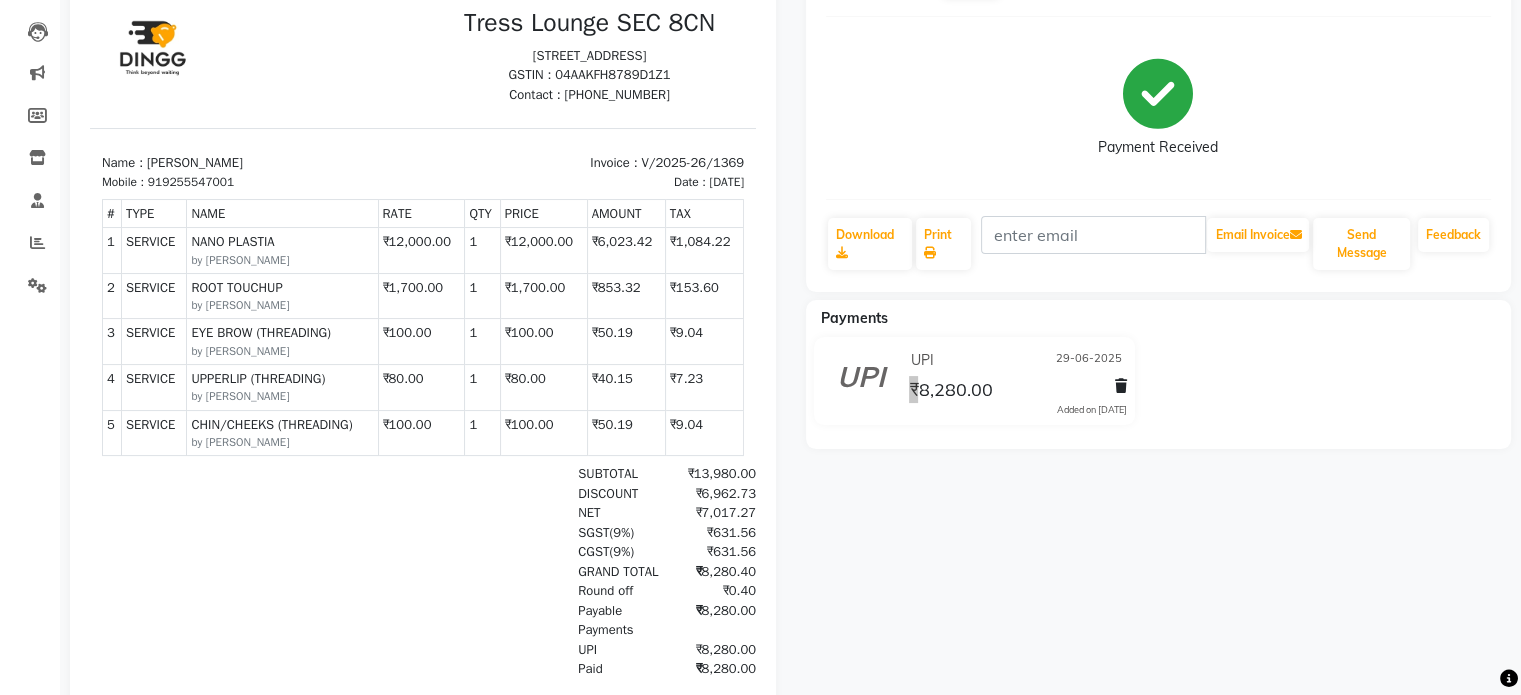 click at bounding box center (209, 571) 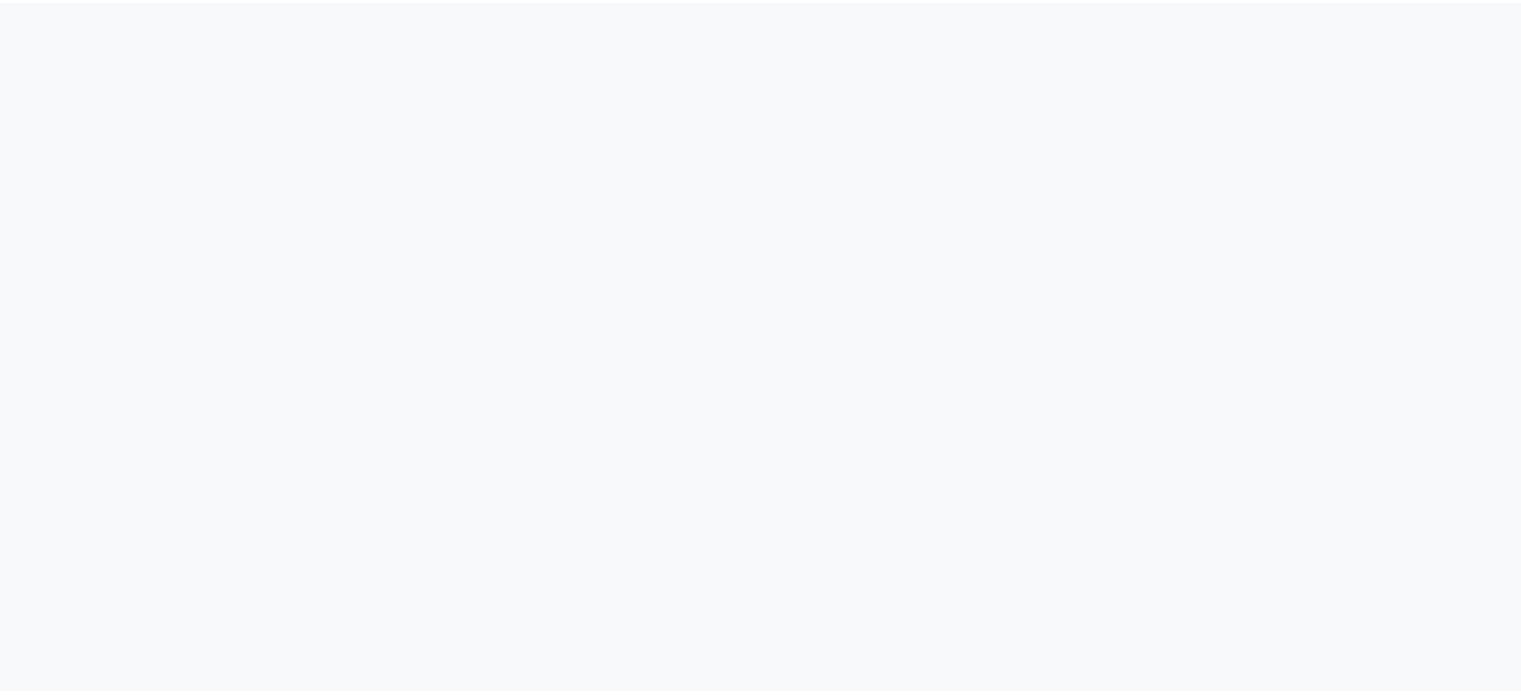 scroll, scrollTop: 0, scrollLeft: 0, axis: both 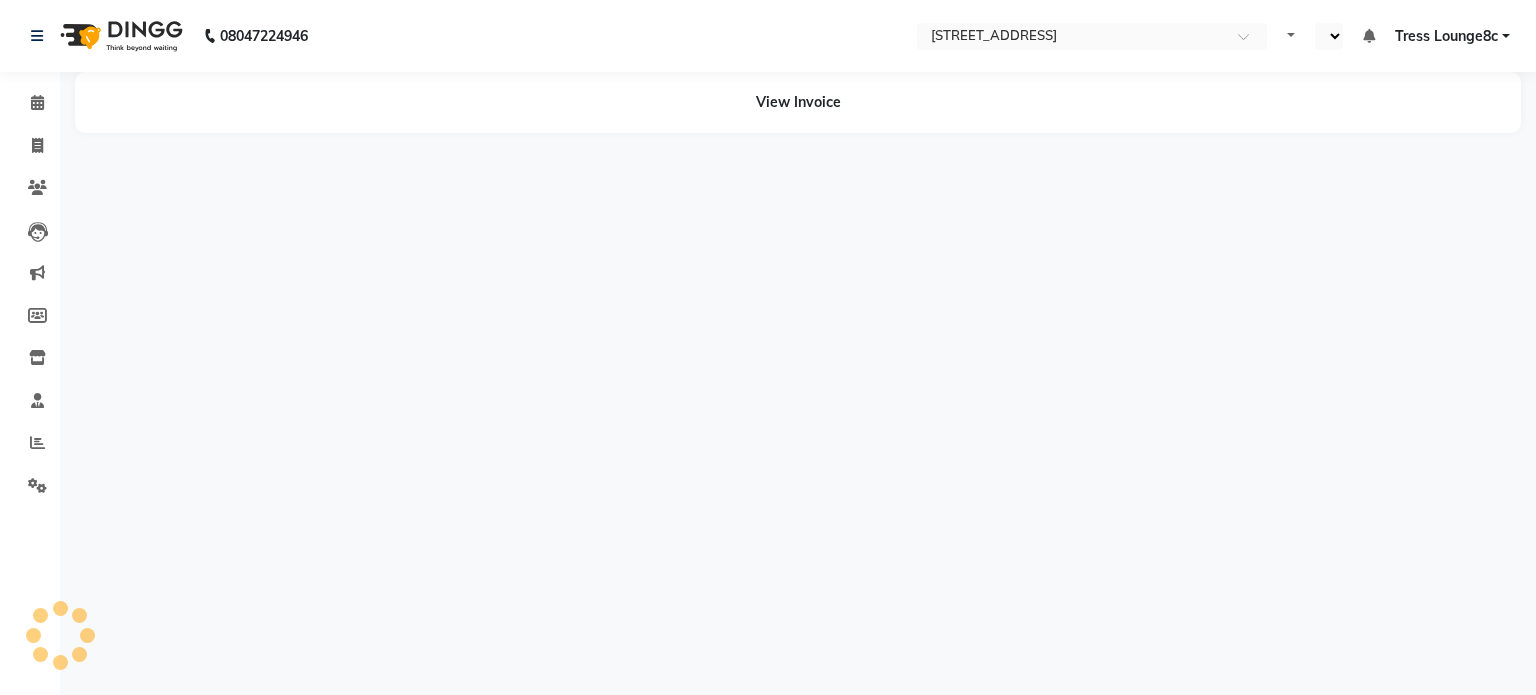 select on "en" 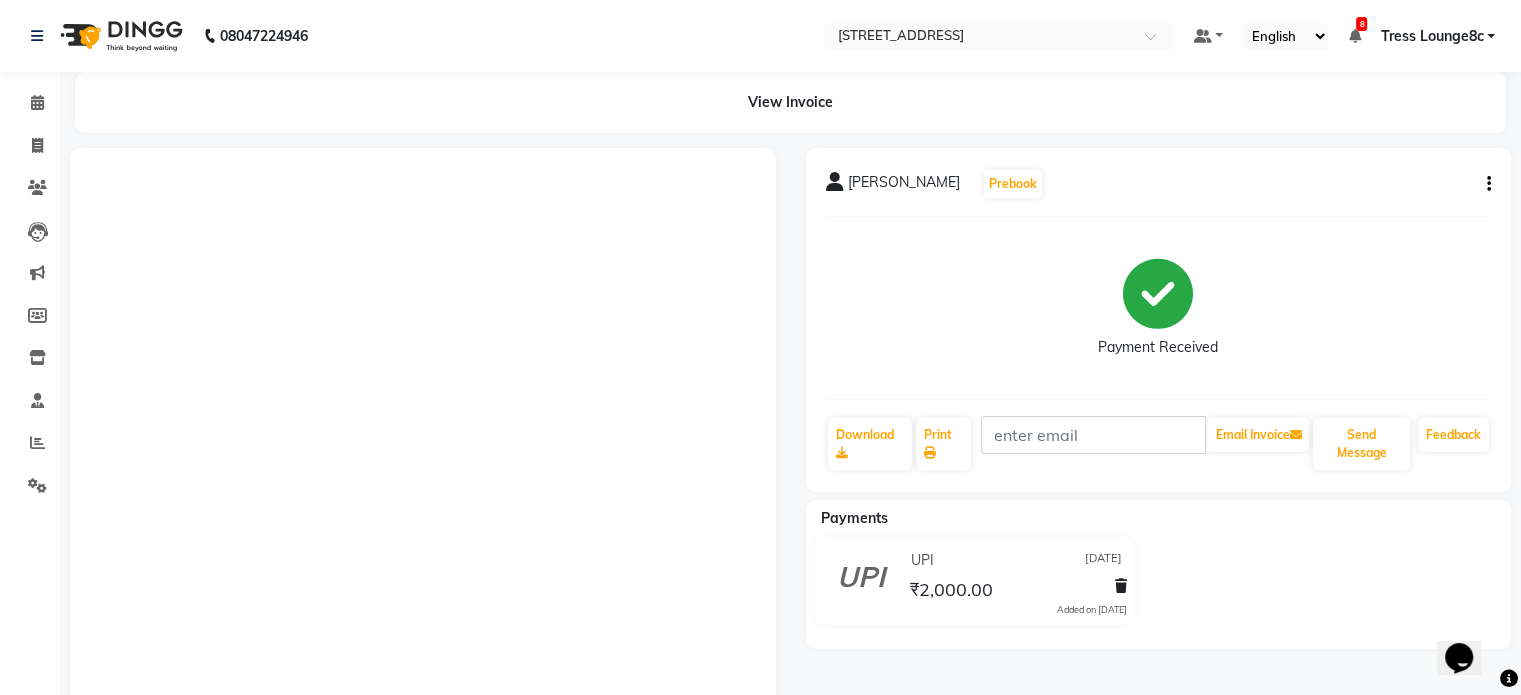 scroll, scrollTop: 0, scrollLeft: 0, axis: both 